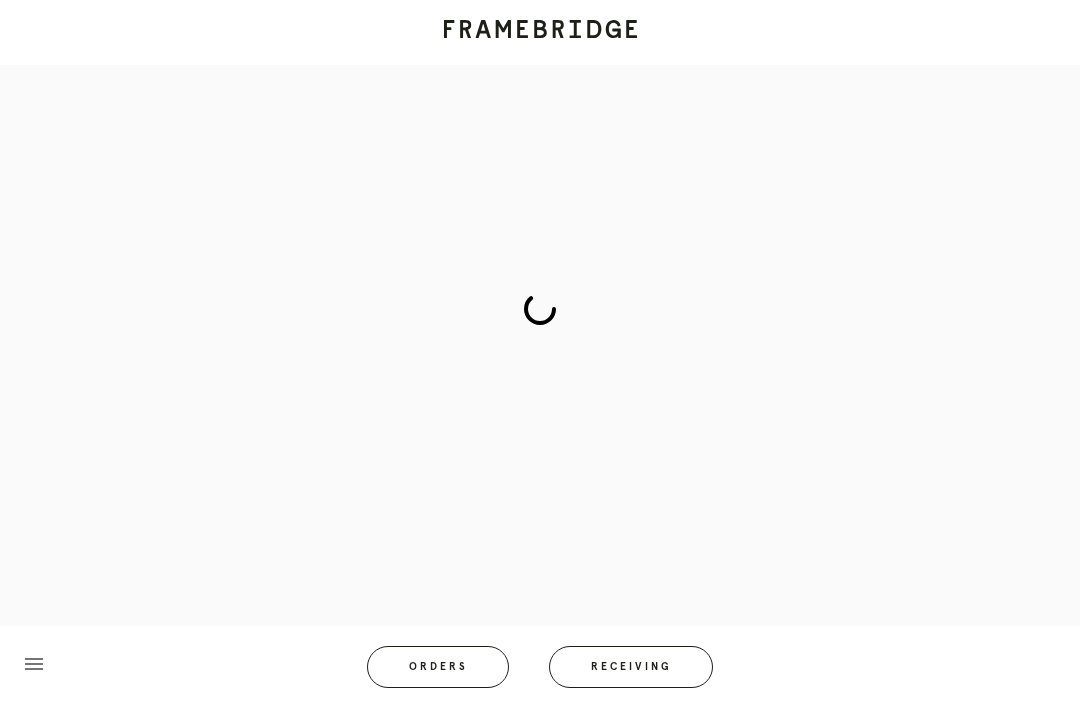 click on "Orders" at bounding box center (438, 667) 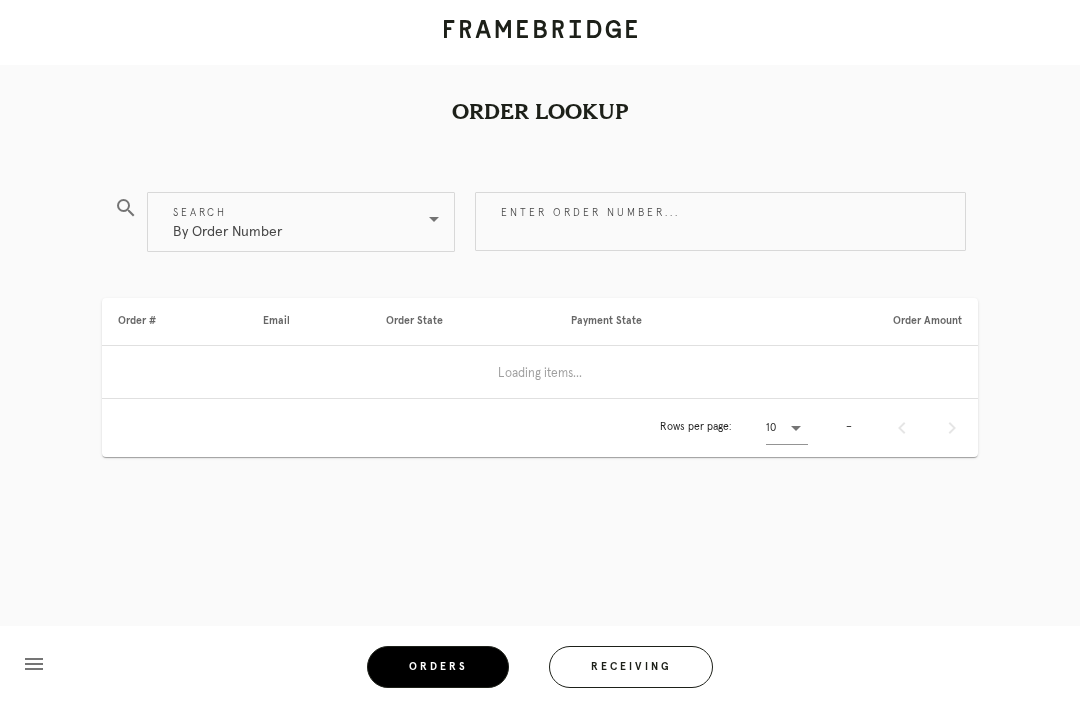 scroll, scrollTop: 64, scrollLeft: 0, axis: vertical 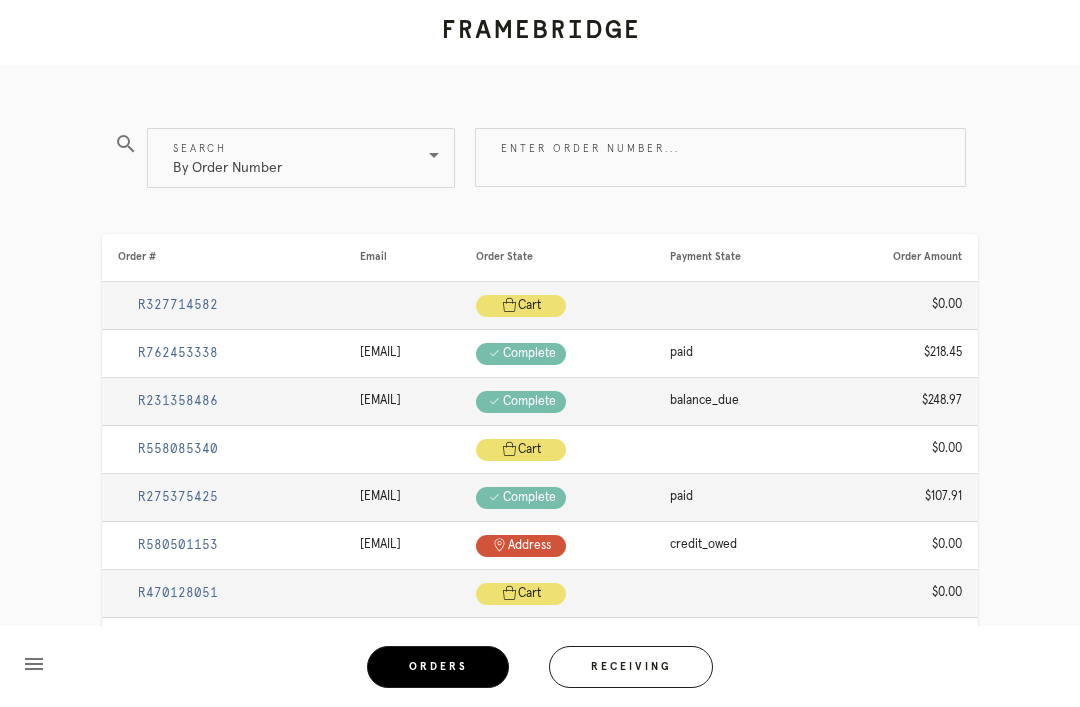 click on "Receiving" at bounding box center [631, 667] 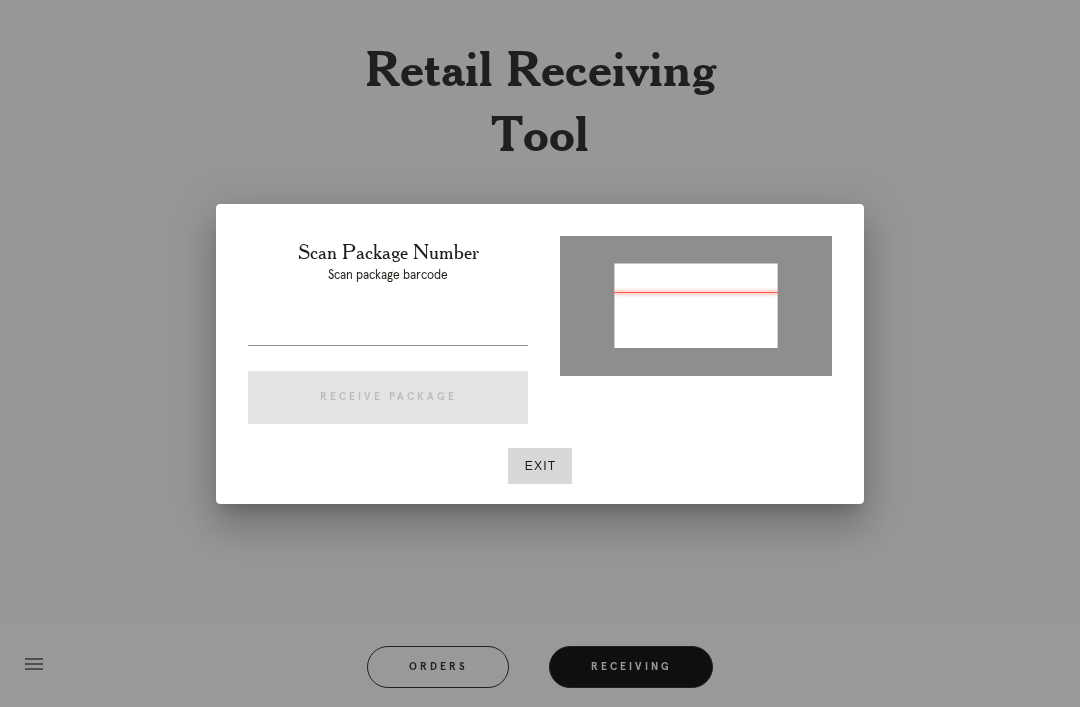 type on "P258269064705294" 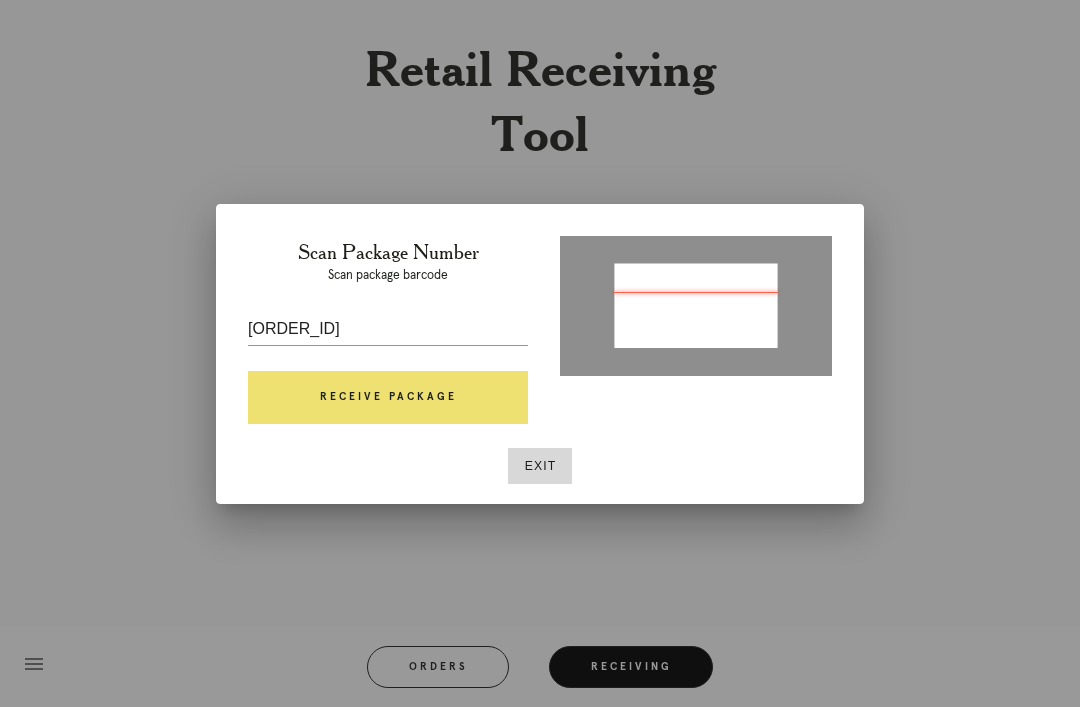 click on "Receive Package" at bounding box center (388, 398) 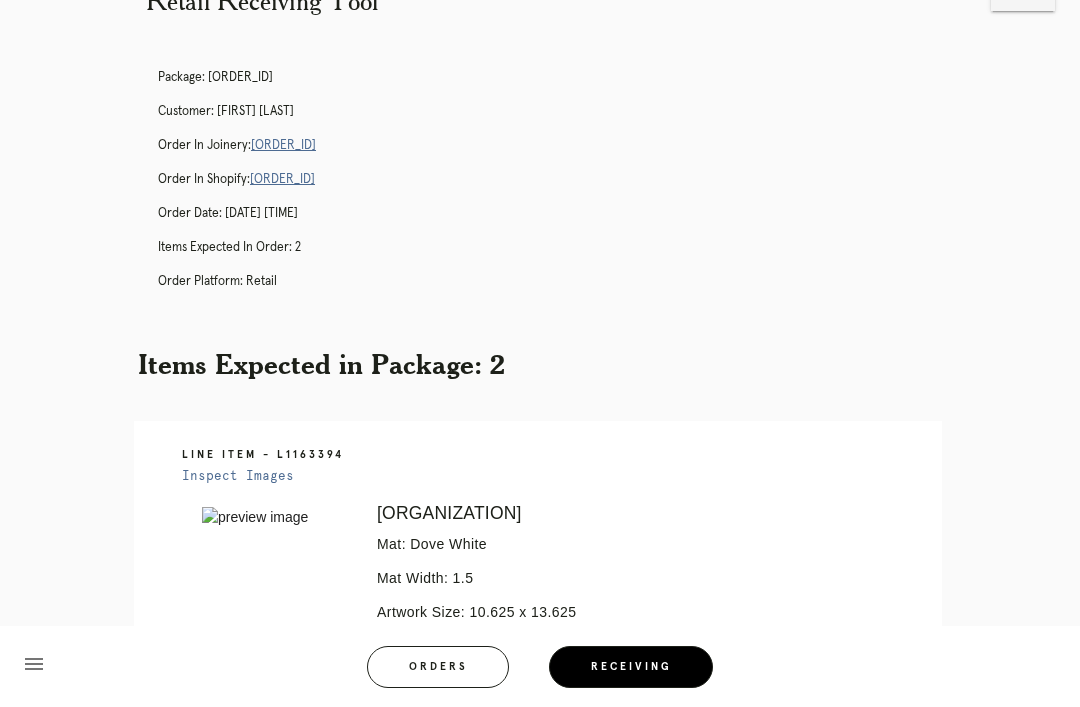 click on "Package: P258269064705294   Customer: Michelle Neblett
Order in Joinery:
R555461387
Order in Shopify:
#M761739093
Order Date:
07/24/2025  4:53 PM EDT
Items Expected in Order: 2   Order Platform: retail" at bounding box center (560, 188) 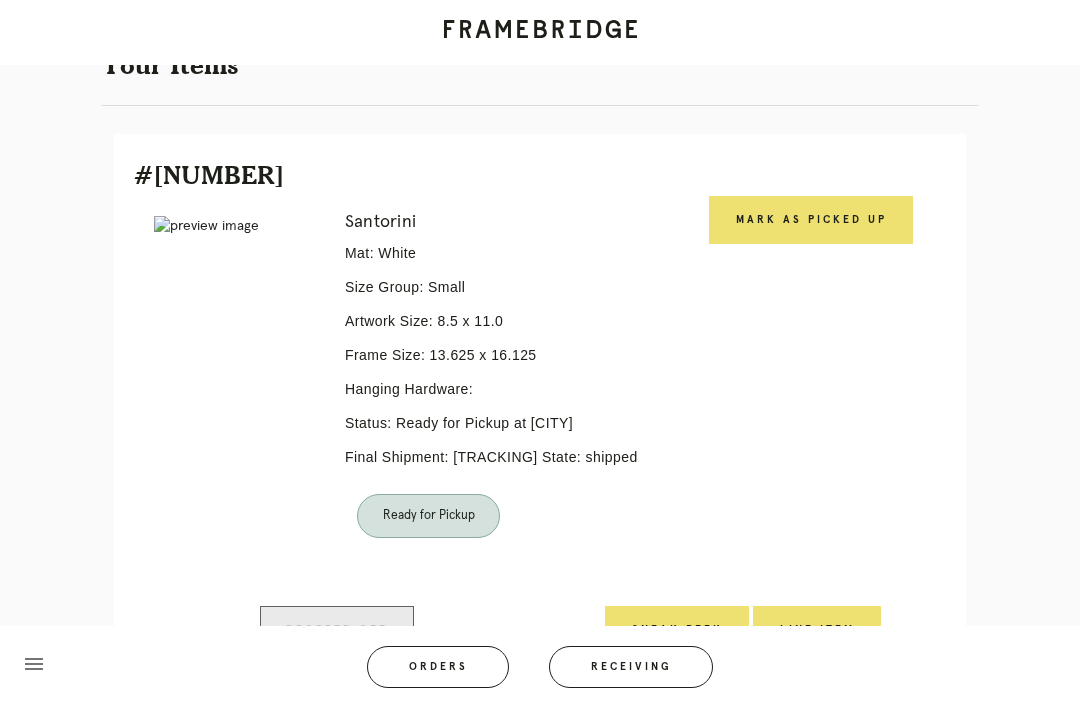scroll, scrollTop: 478, scrollLeft: 0, axis: vertical 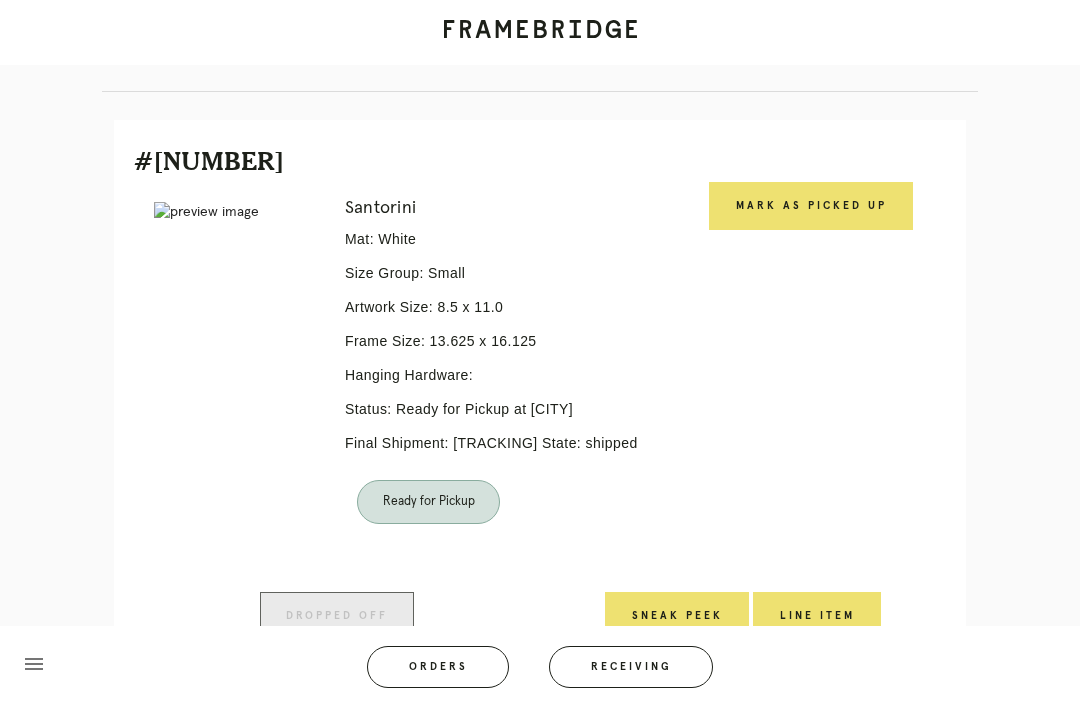 click on "Mark as Picked Up" at bounding box center (811, 206) 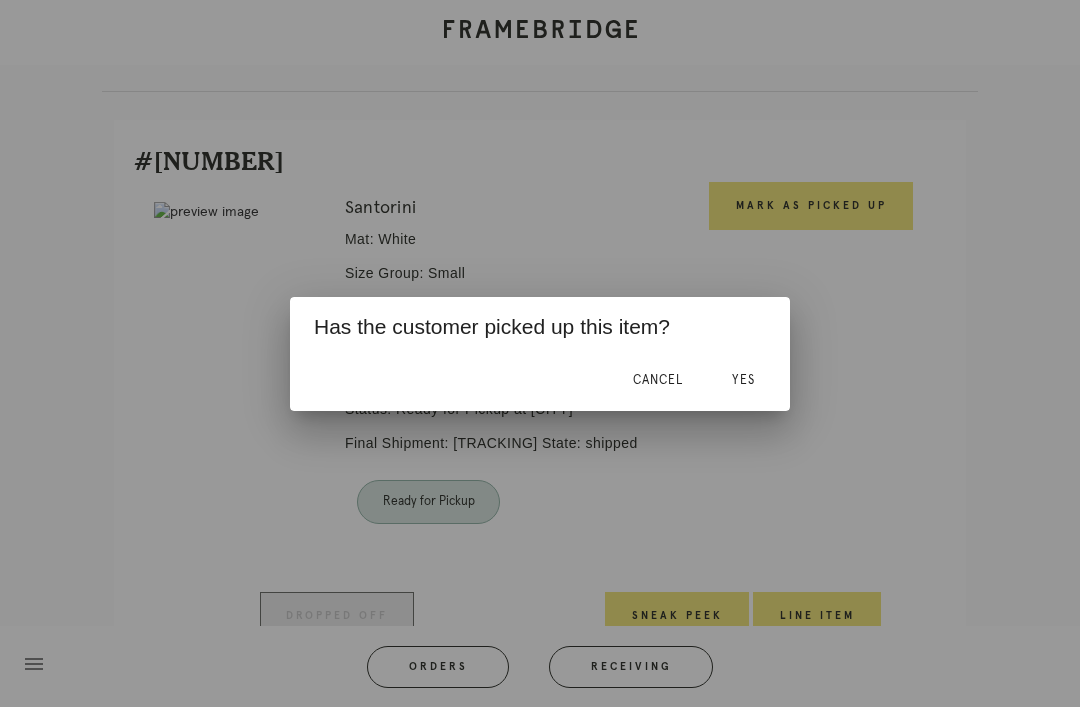 click on "Yes" at bounding box center (743, 380) 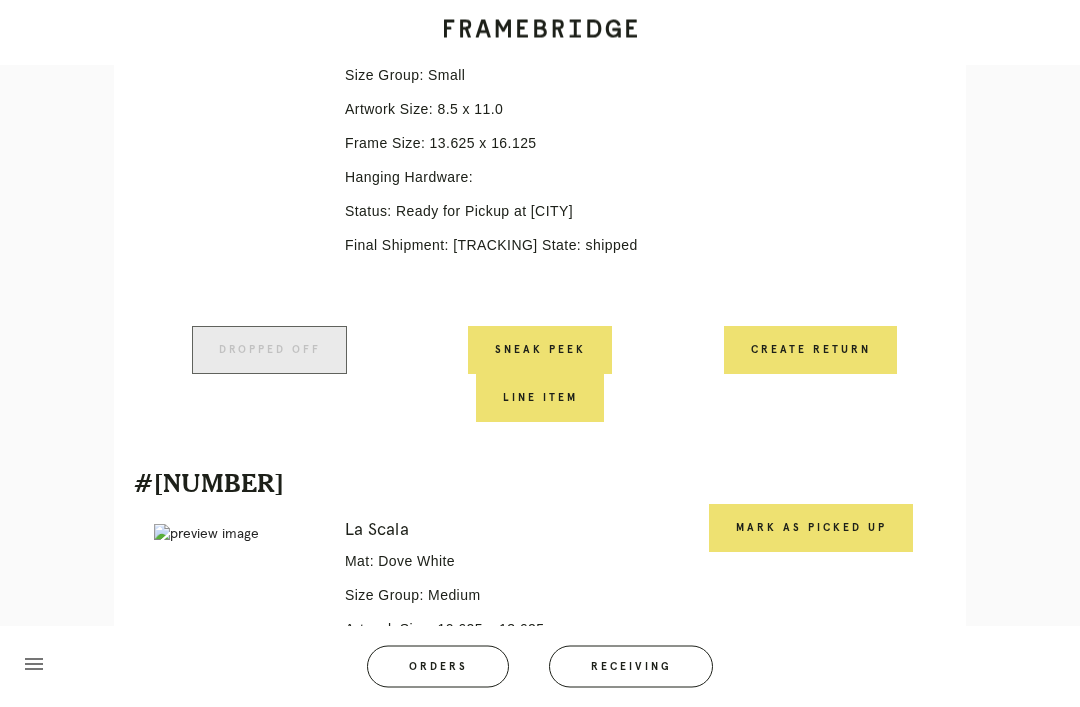 click on "Mark as Picked Up" at bounding box center (811, 529) 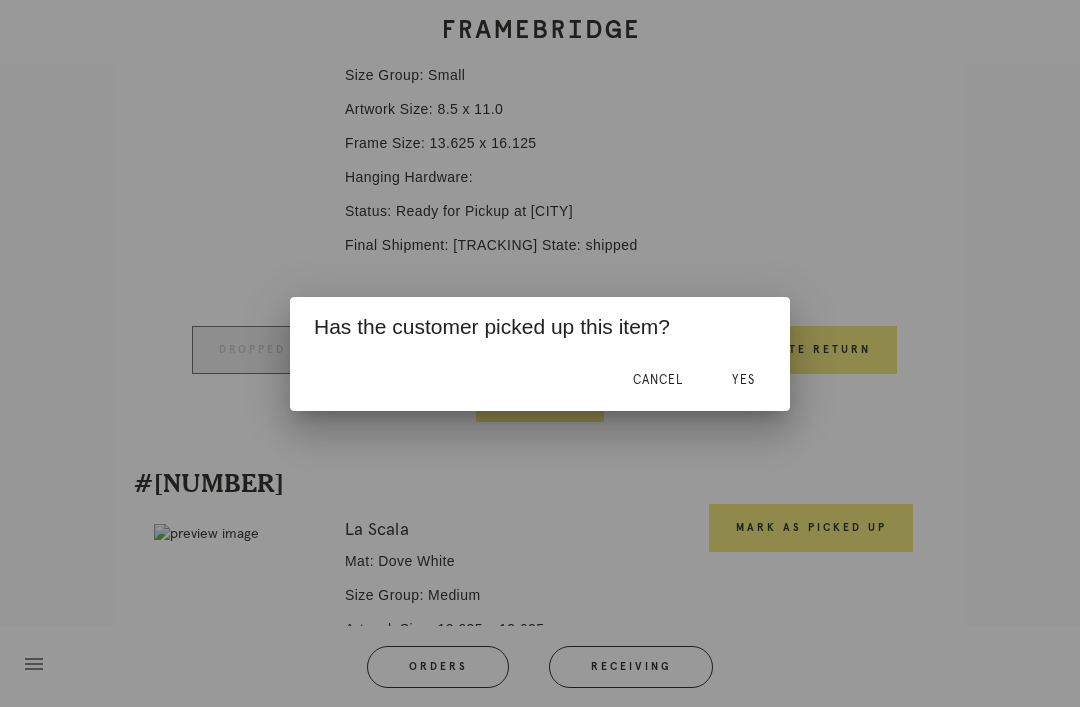 click on "Yes" at bounding box center [743, 380] 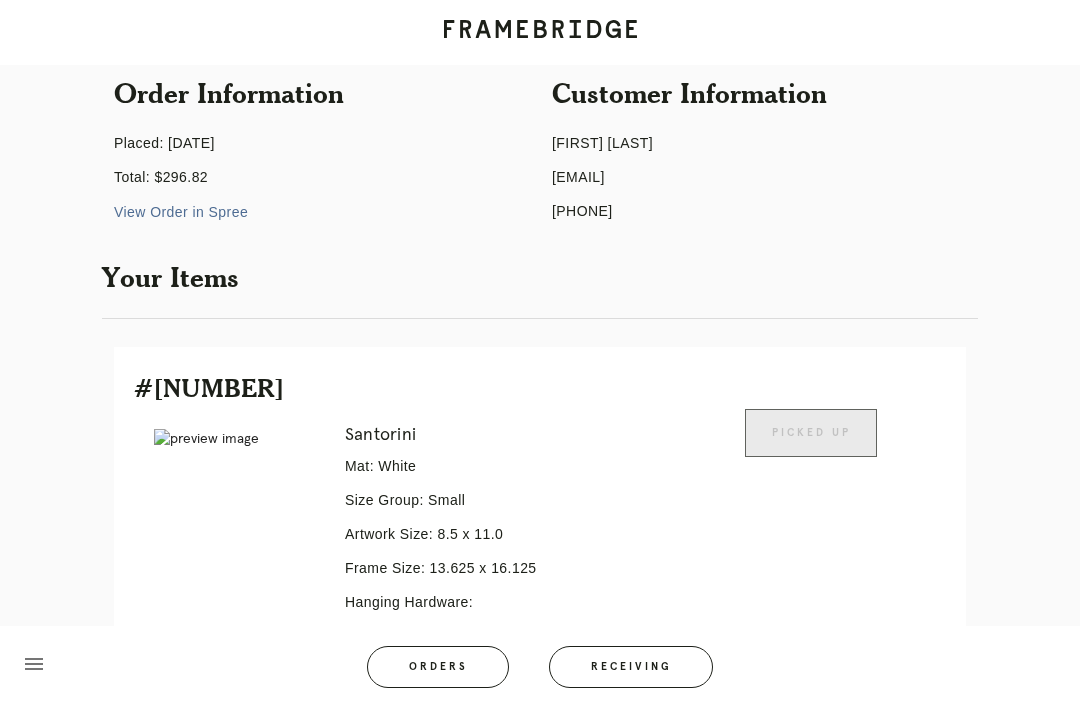 scroll, scrollTop: 0, scrollLeft: 0, axis: both 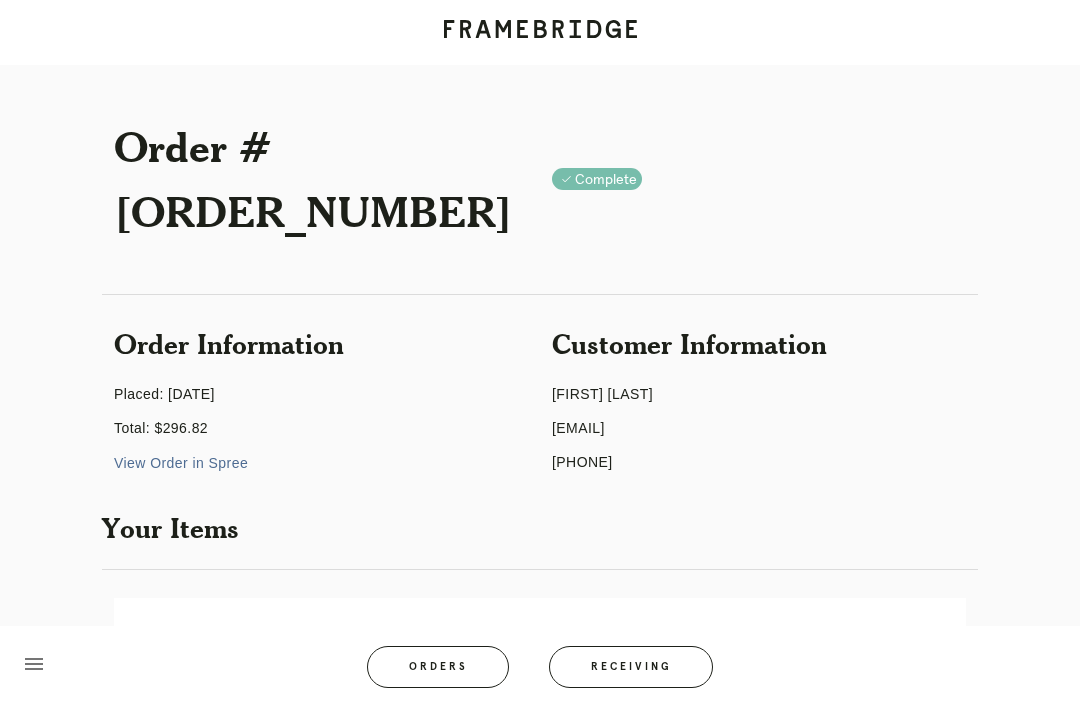 click on "Orders" at bounding box center (438, 667) 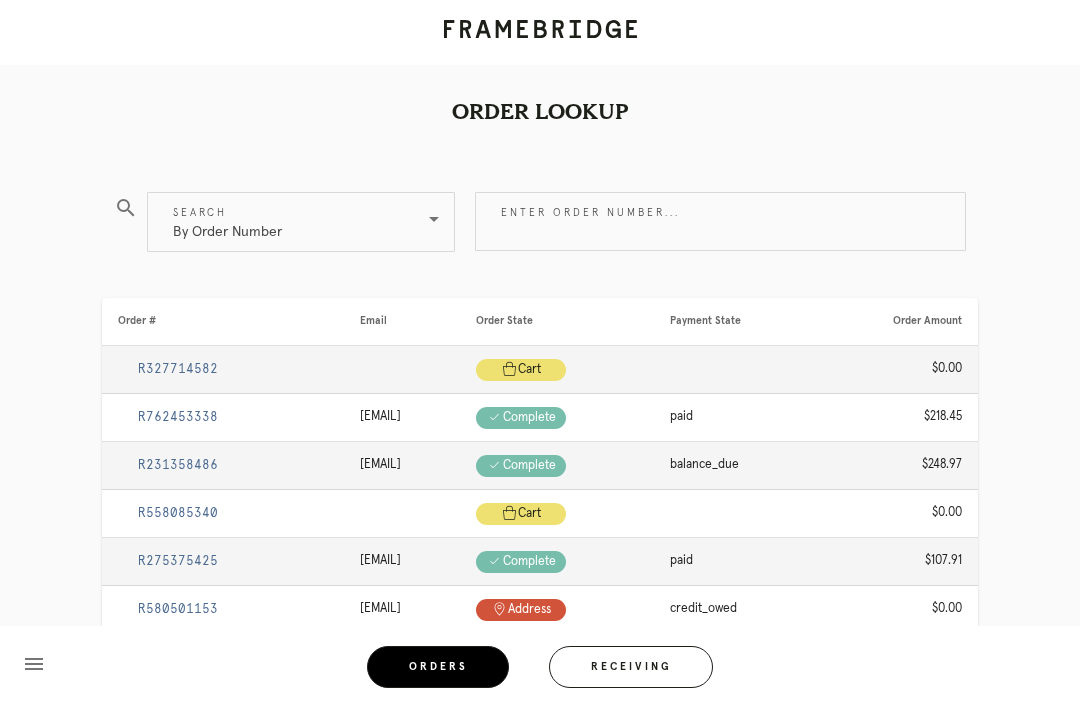 click on "Enter order number..." at bounding box center [720, 221] 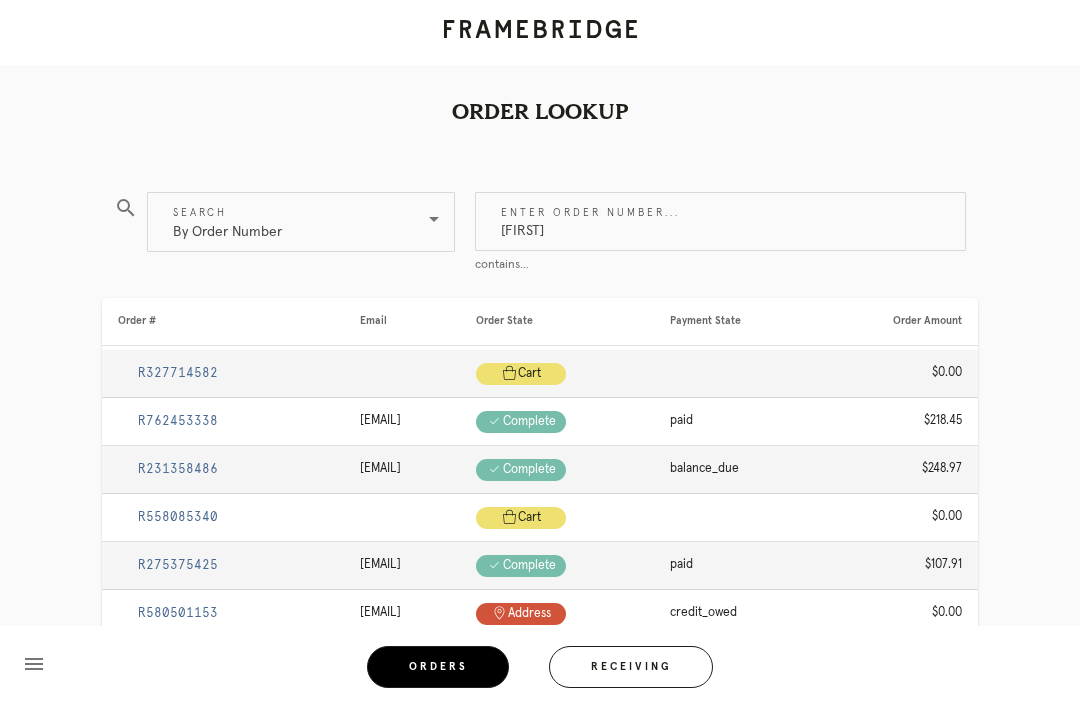 type on "Athletic" 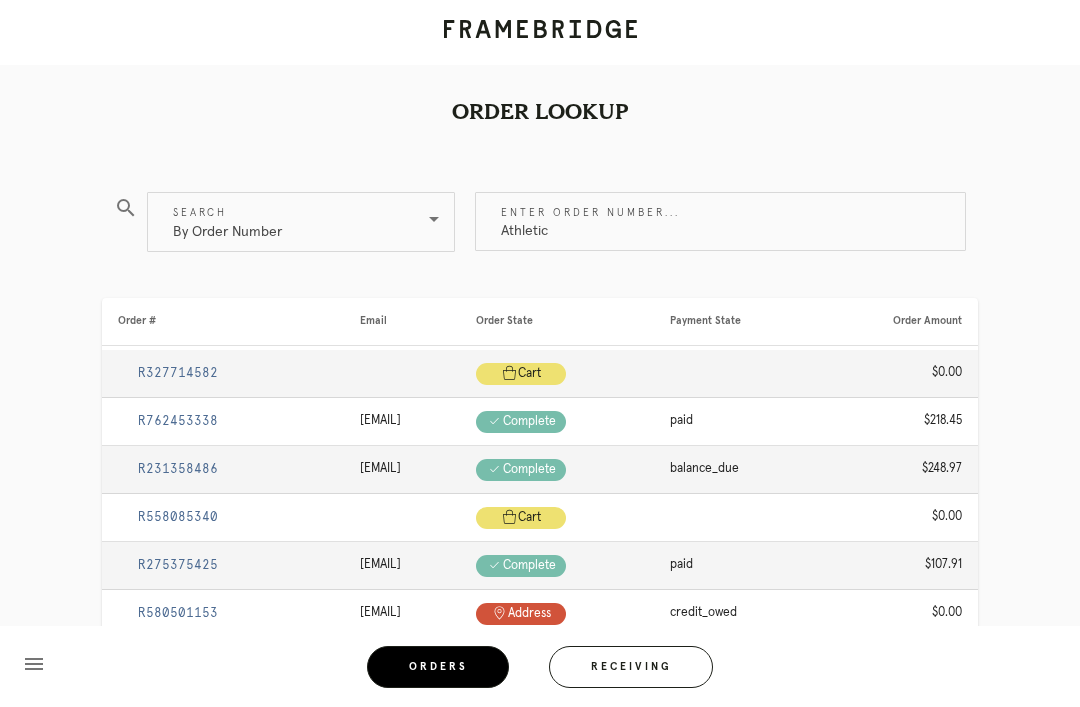 click on "Athletic" at bounding box center [720, 221] 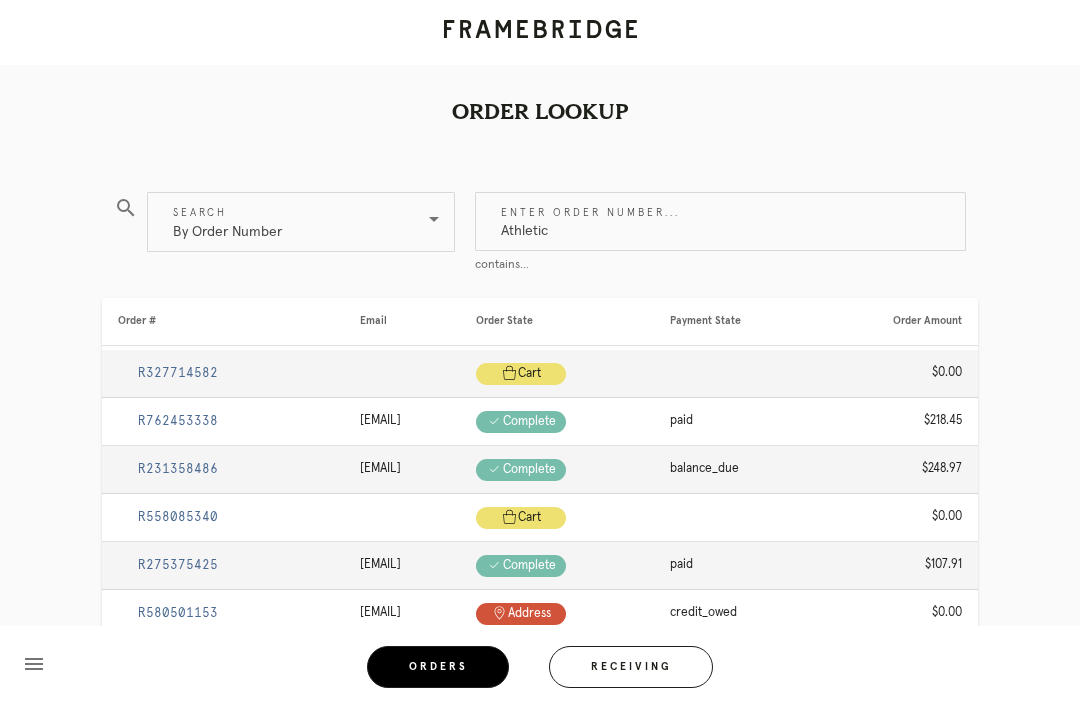 click on "Athletic" at bounding box center (720, 221) 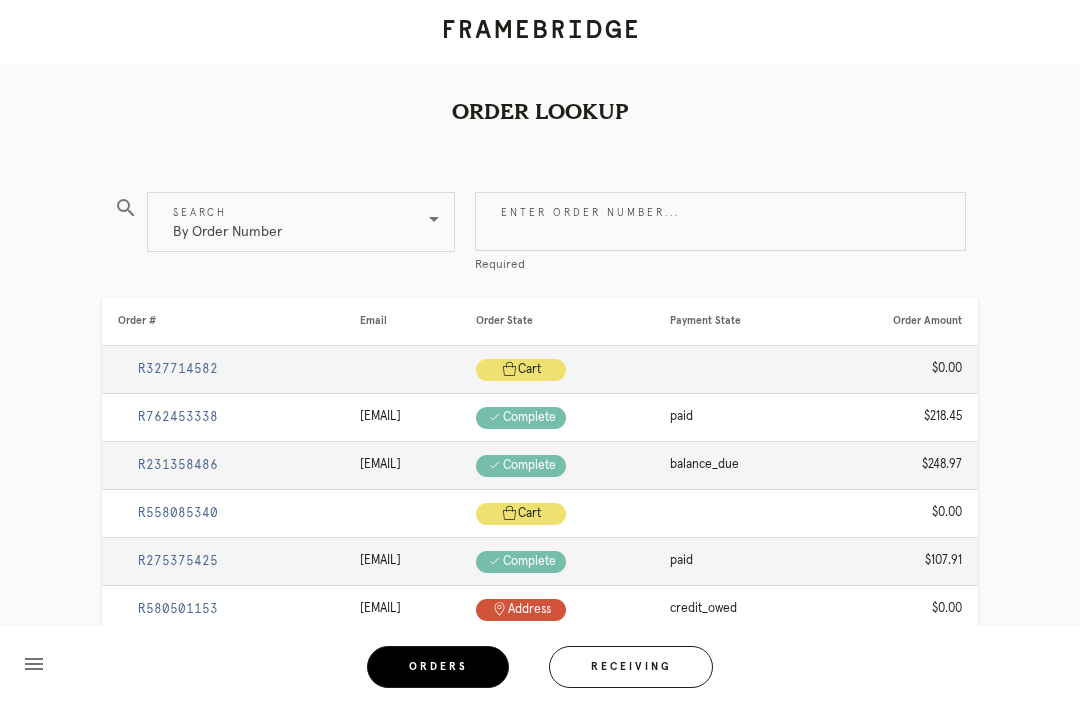 click on "Search By Order Number" at bounding box center (301, 222) 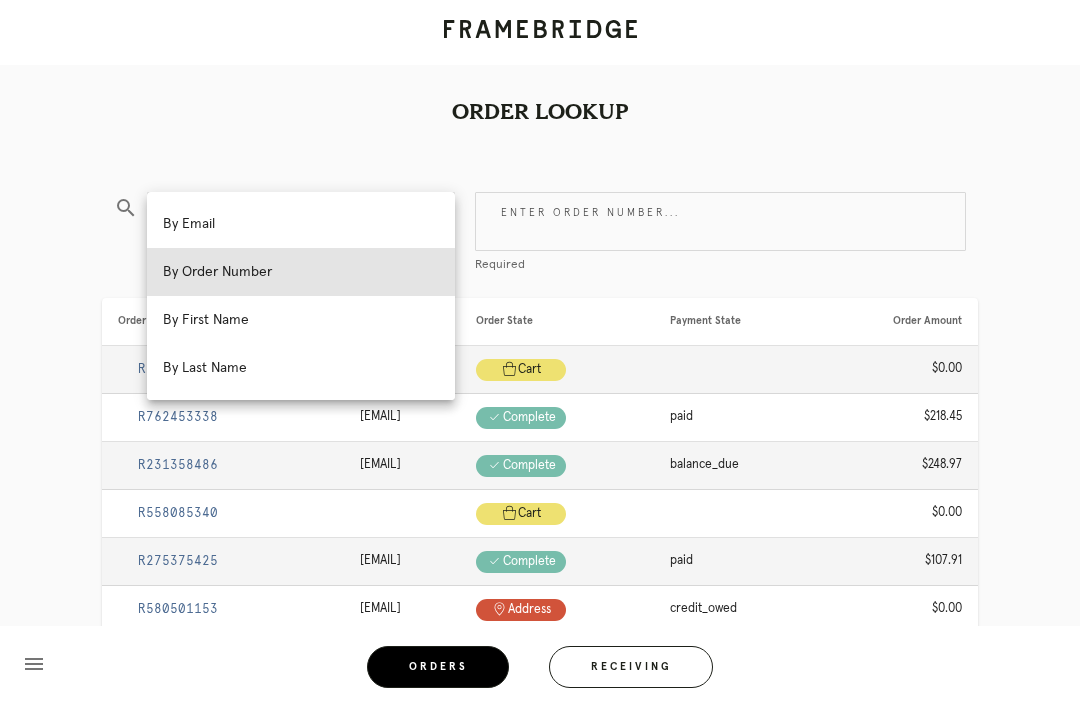 click on "By First Name" at bounding box center [301, 320] 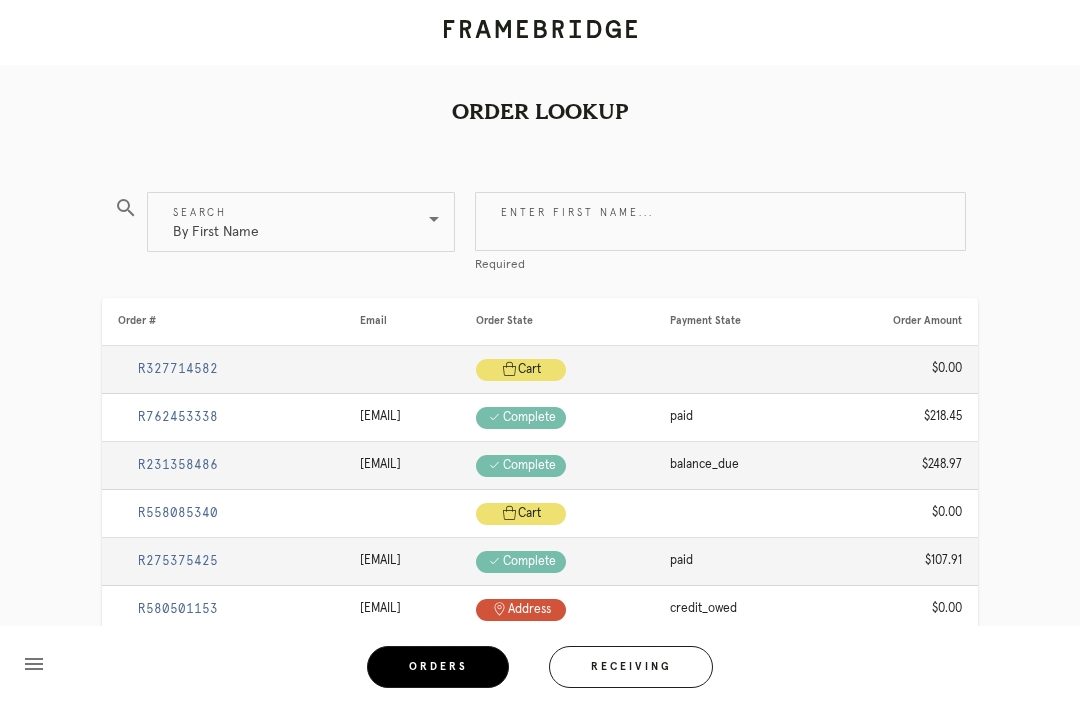 click on "Enter first name..." at bounding box center (720, 221) 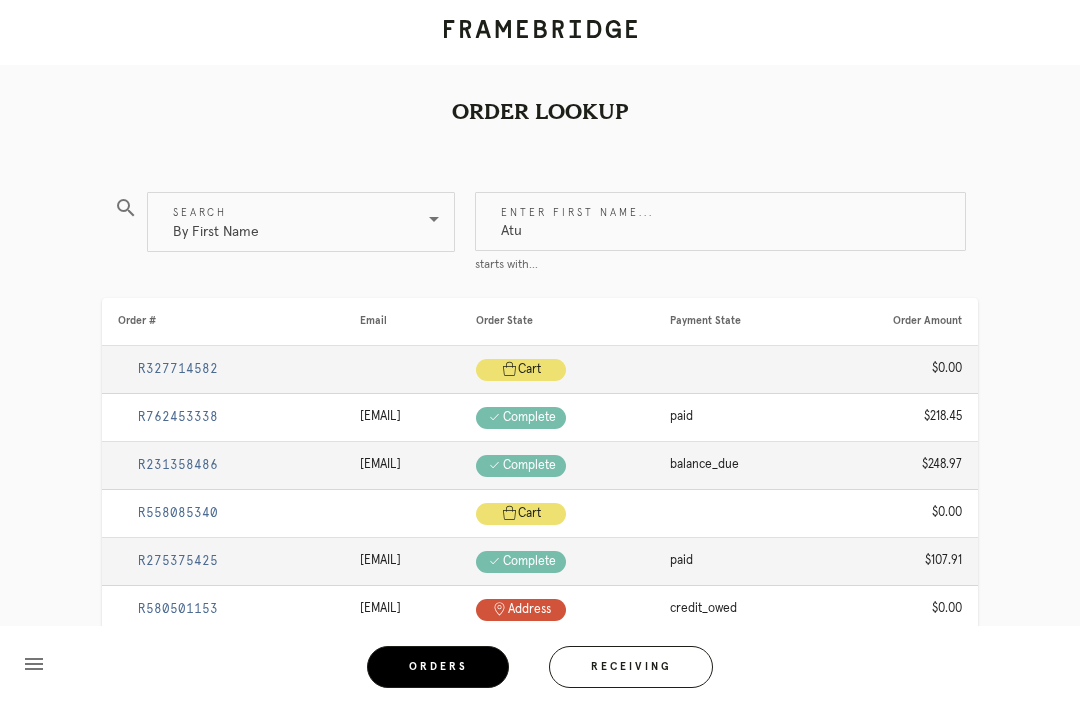 type on "[FIRST]" 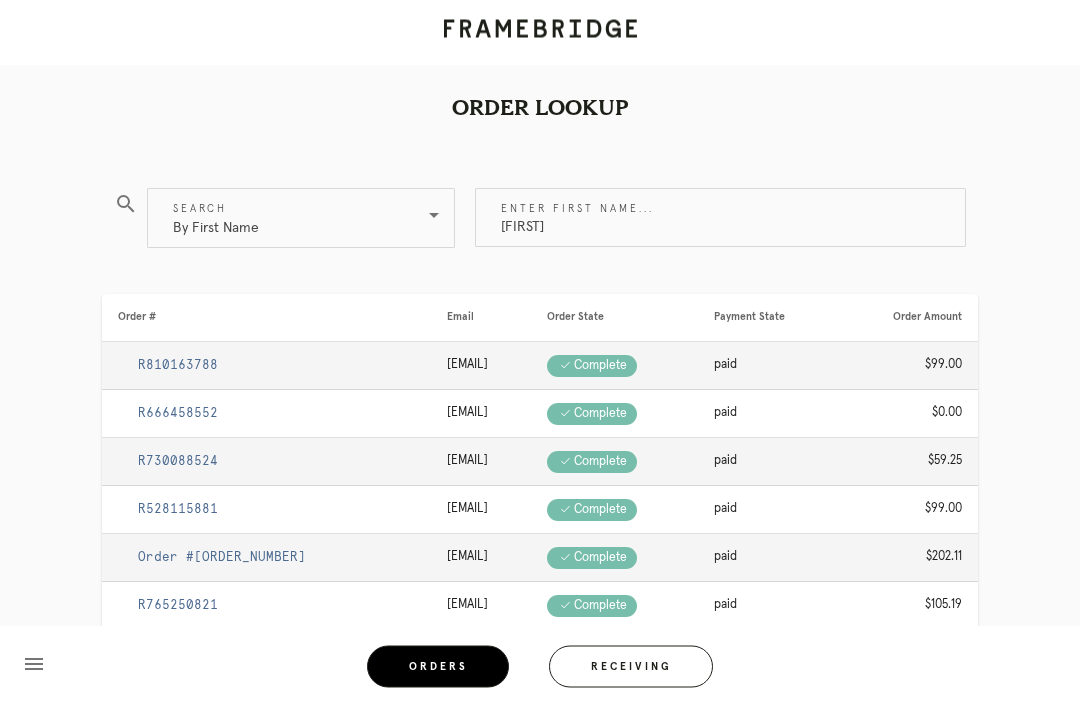 scroll, scrollTop: 0, scrollLeft: 0, axis: both 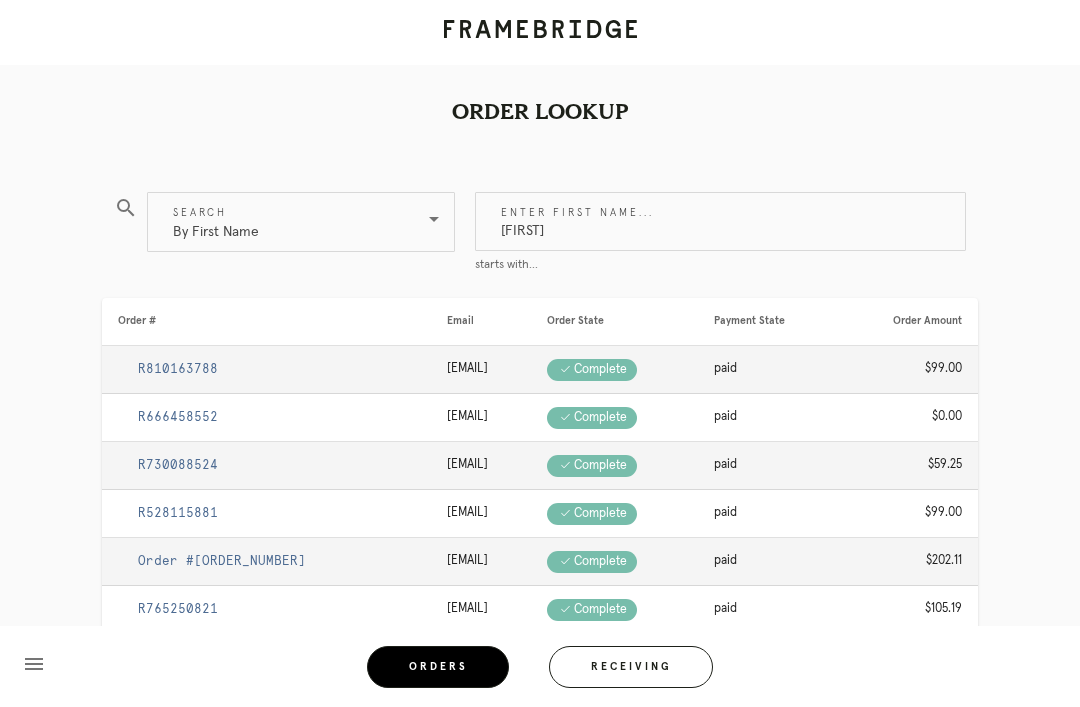 click on "R666458552" at bounding box center [178, 417] 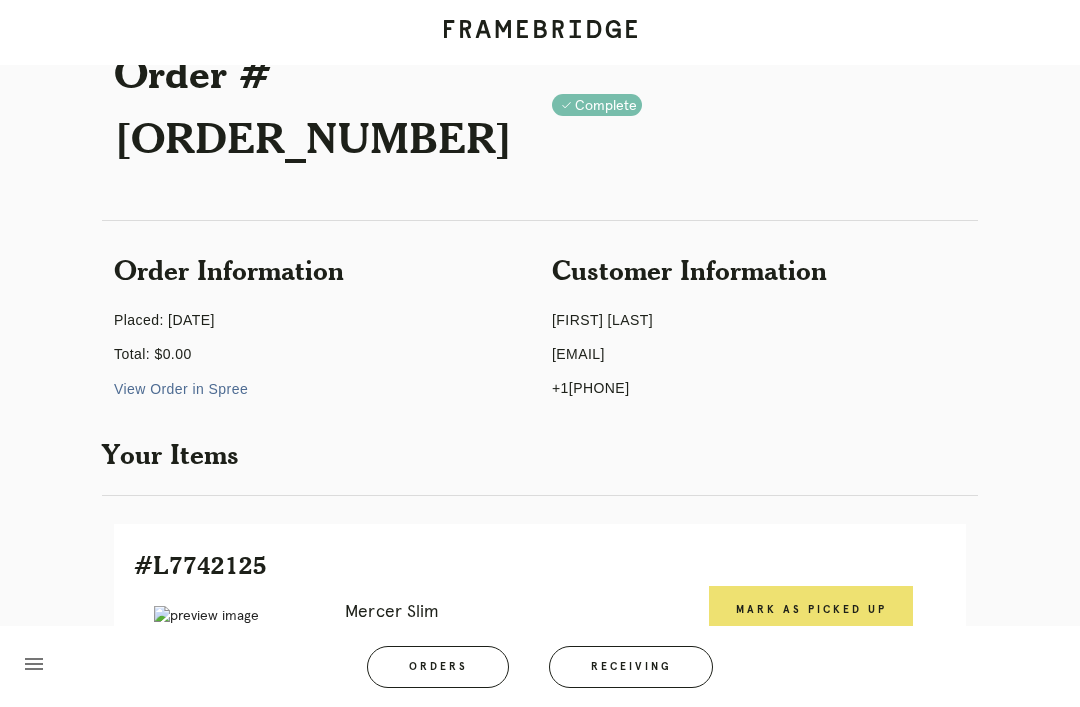 scroll, scrollTop: 0, scrollLeft: 0, axis: both 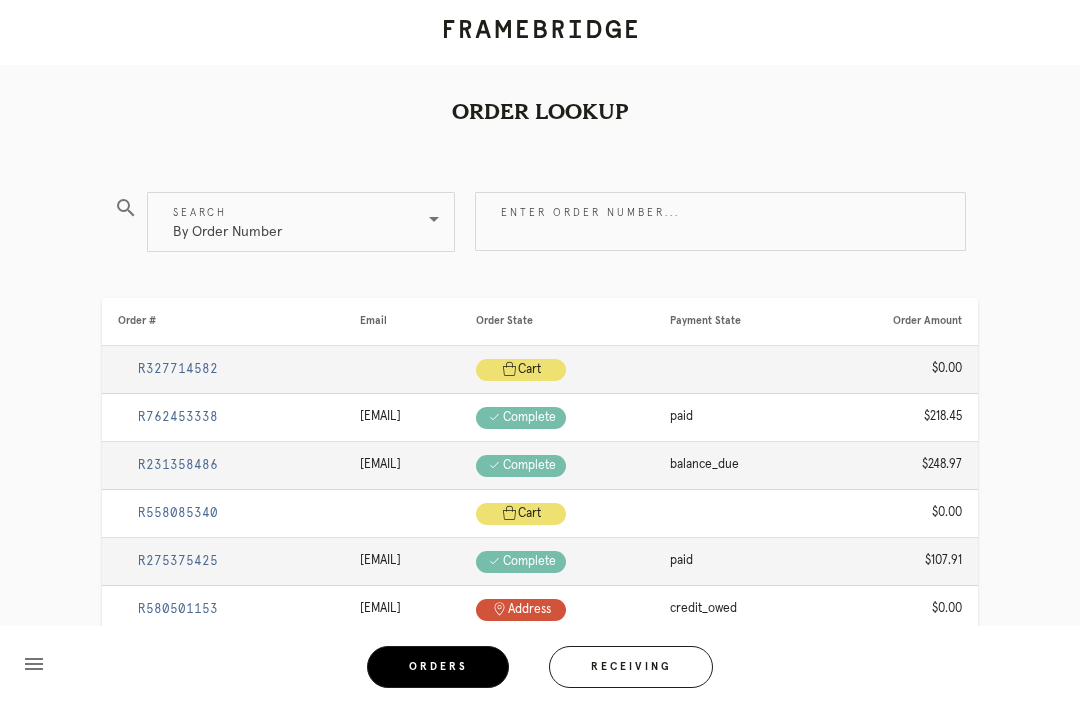 click at bounding box center (434, 219) 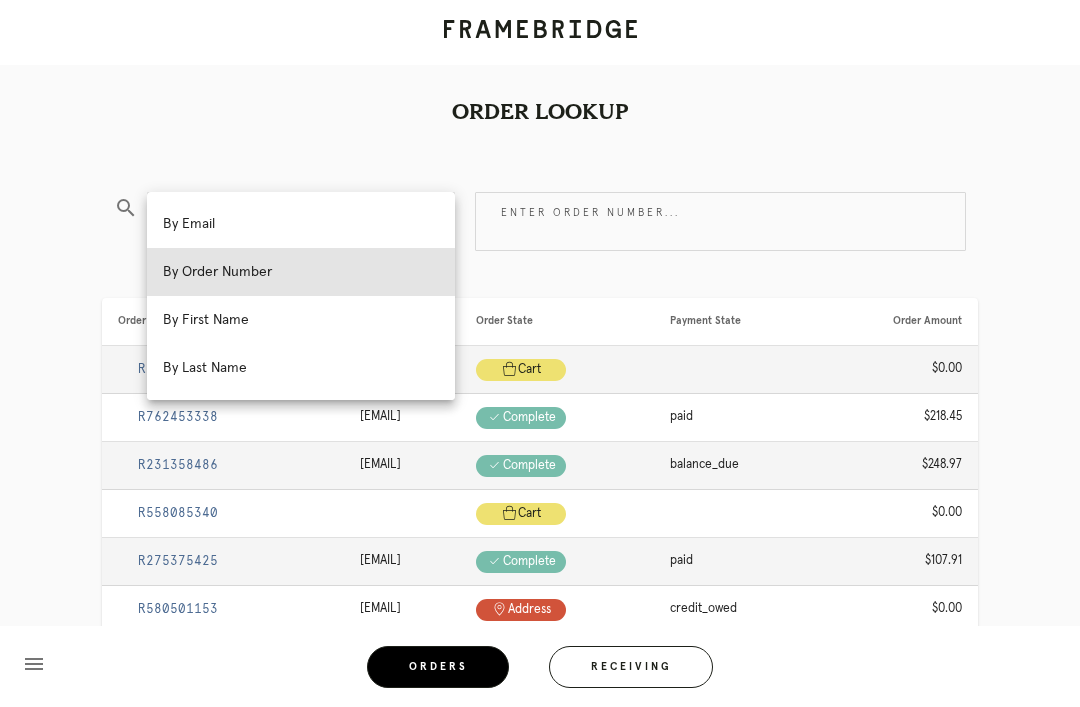 click on "By First Name" at bounding box center [301, 320] 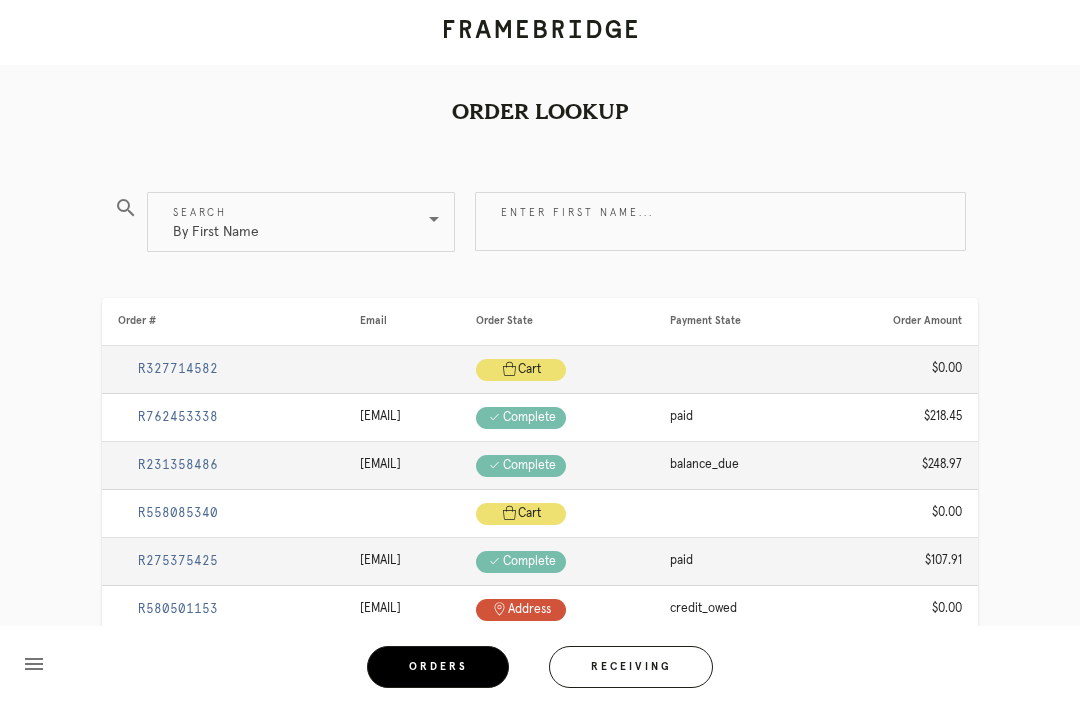 click on "Enter first name..." at bounding box center [720, 221] 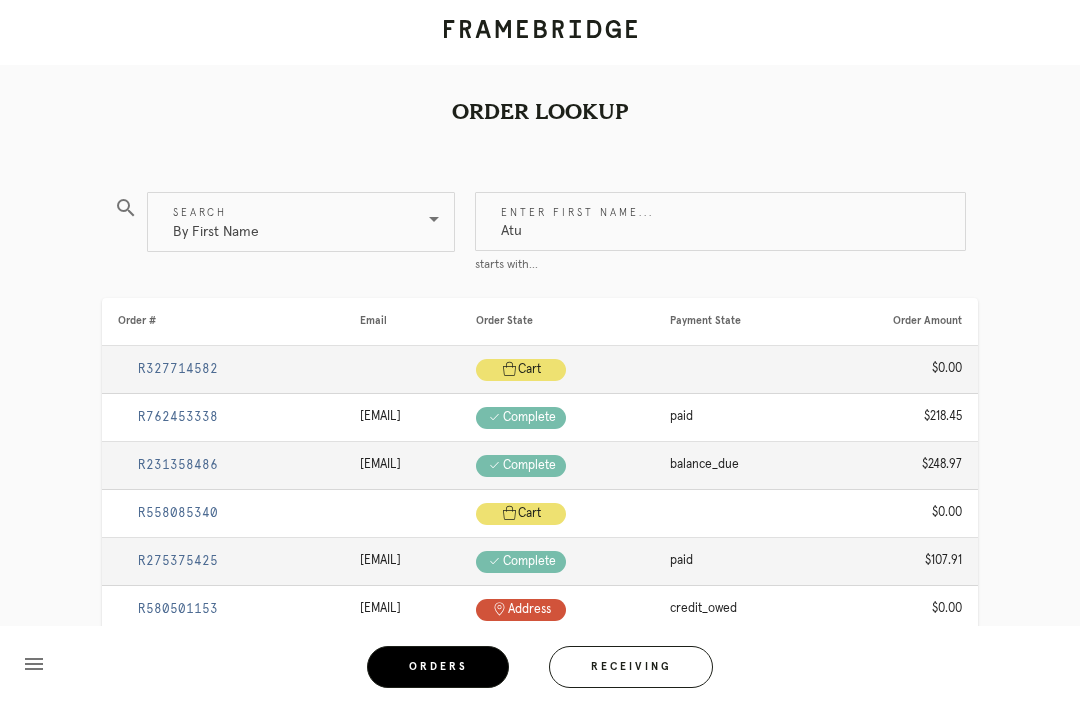 type on "[FIRST]" 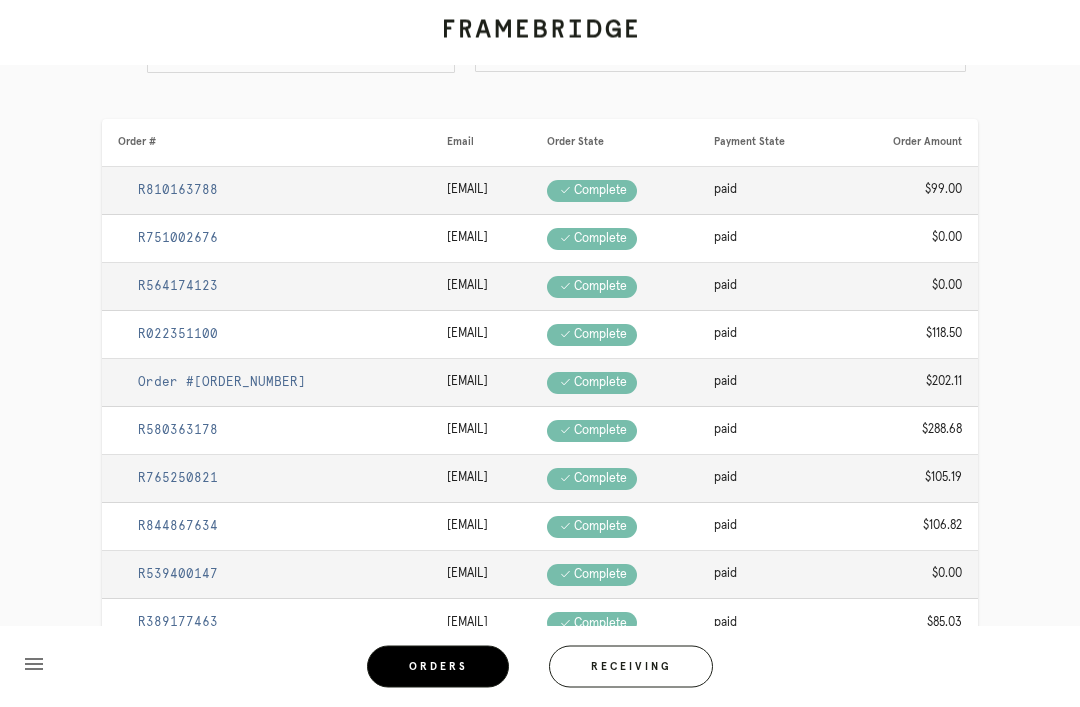 scroll, scrollTop: 96, scrollLeft: 0, axis: vertical 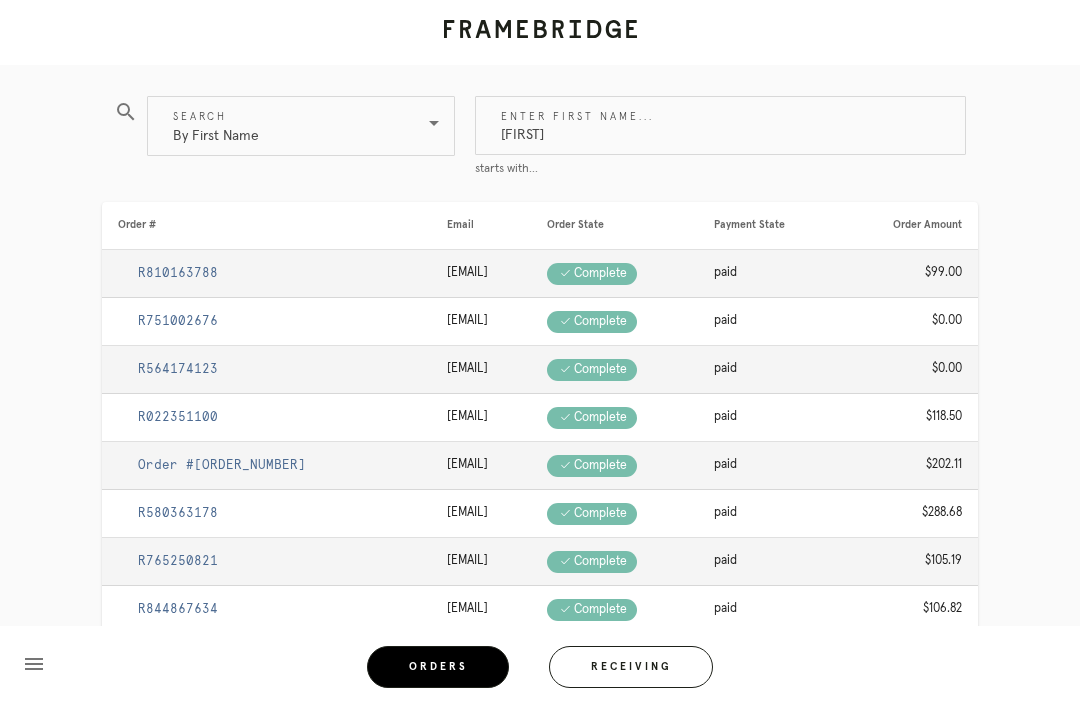 click on "Order #[ORDER_NUMBER]" at bounding box center [222, 465] 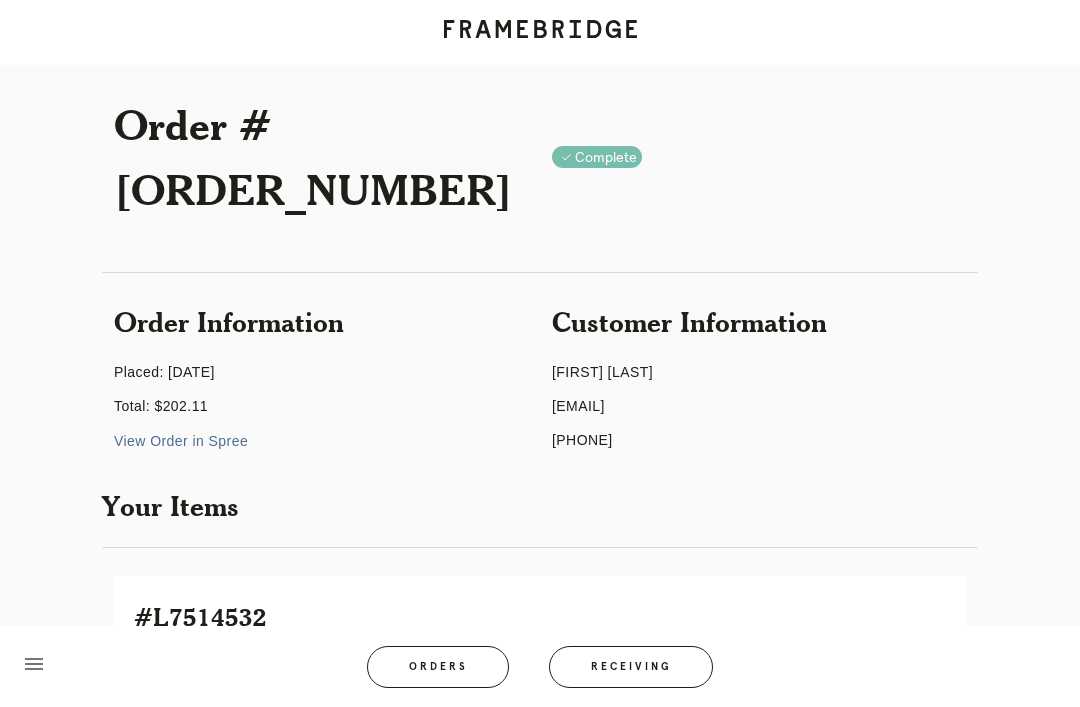 scroll, scrollTop: 0, scrollLeft: 0, axis: both 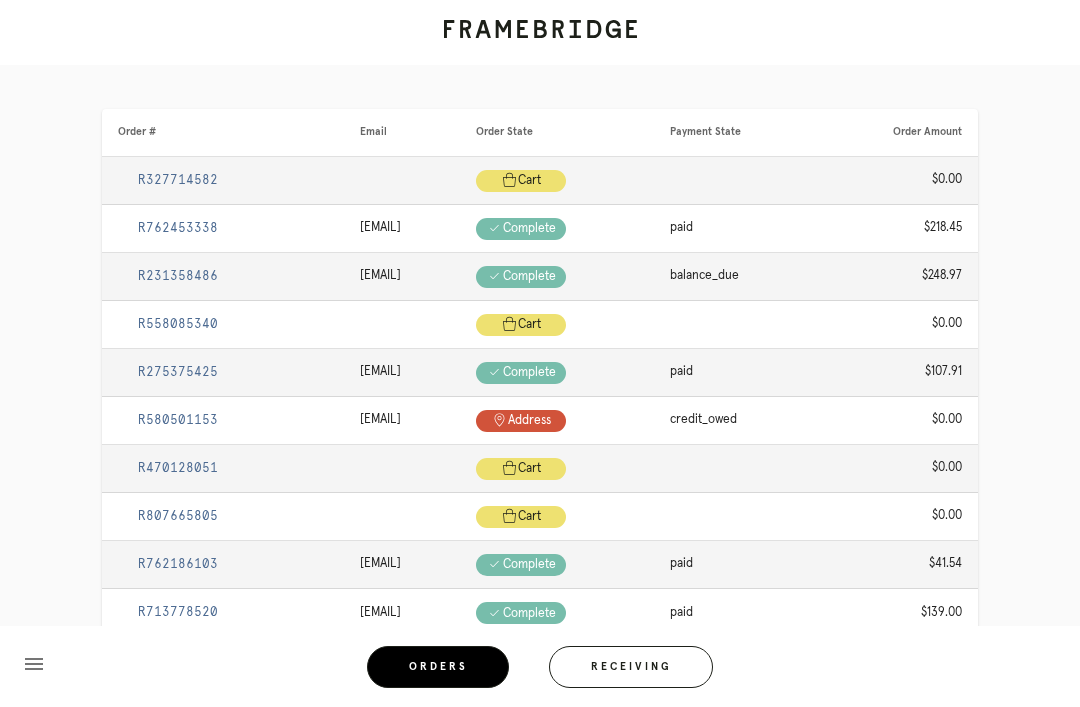 click at bounding box center (952, 667) 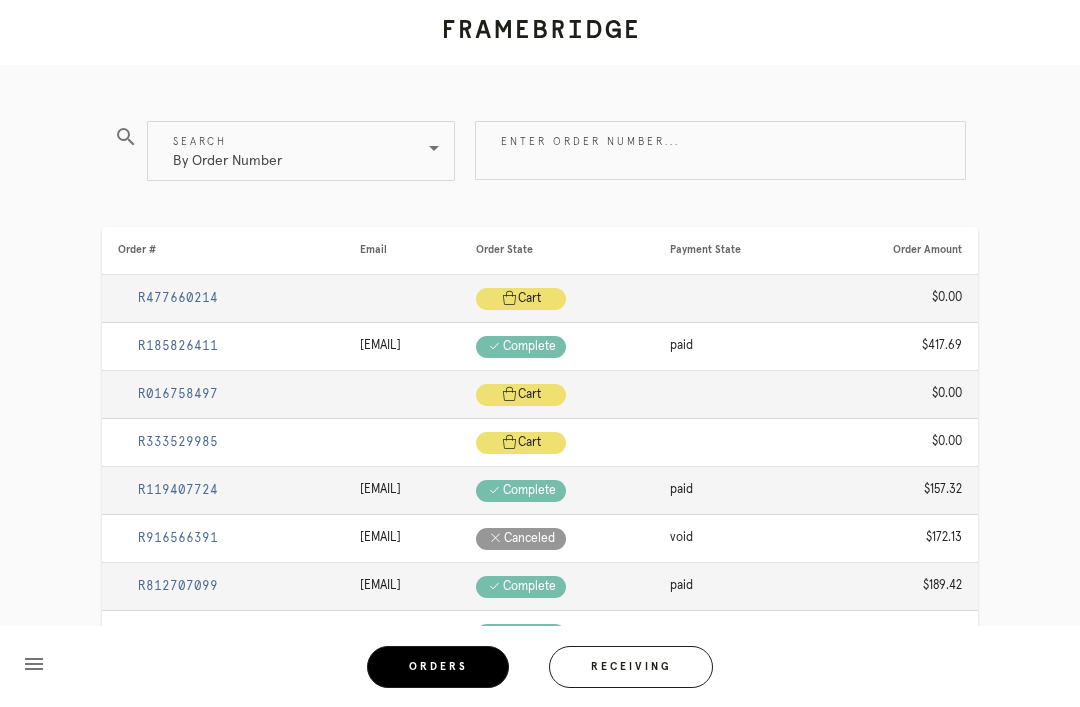 scroll, scrollTop: 0, scrollLeft: 0, axis: both 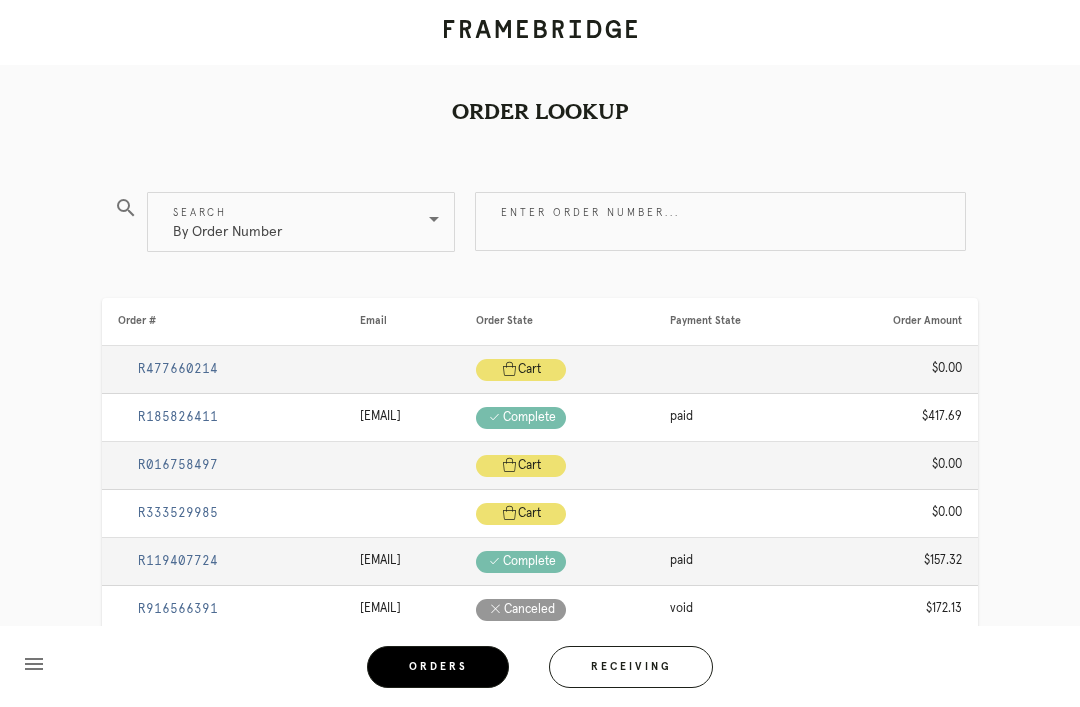 click on "Search By Order Number" at bounding box center [301, 222] 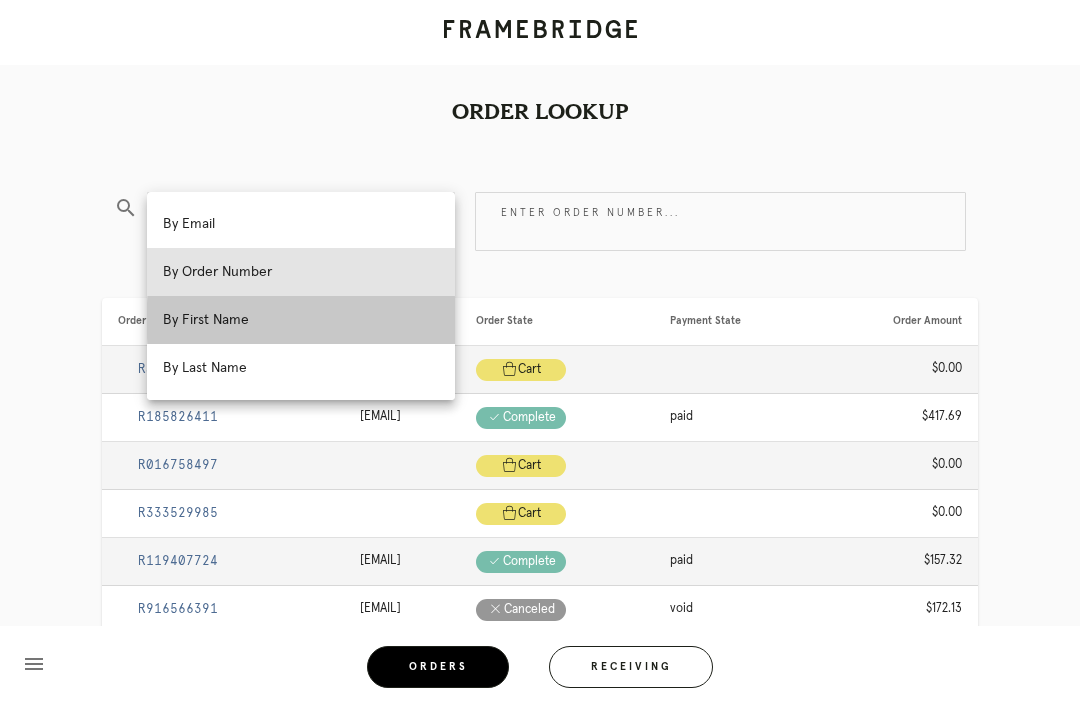 click on "By First Name" at bounding box center (301, 320) 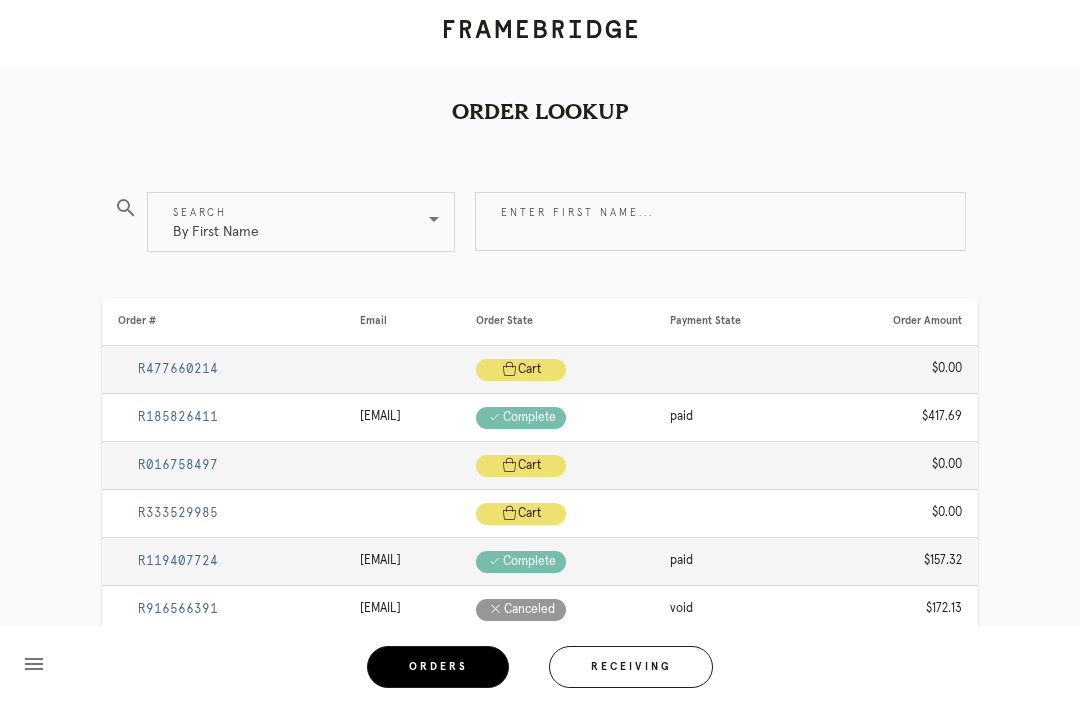 click on "Enter first name..." at bounding box center [720, 221] 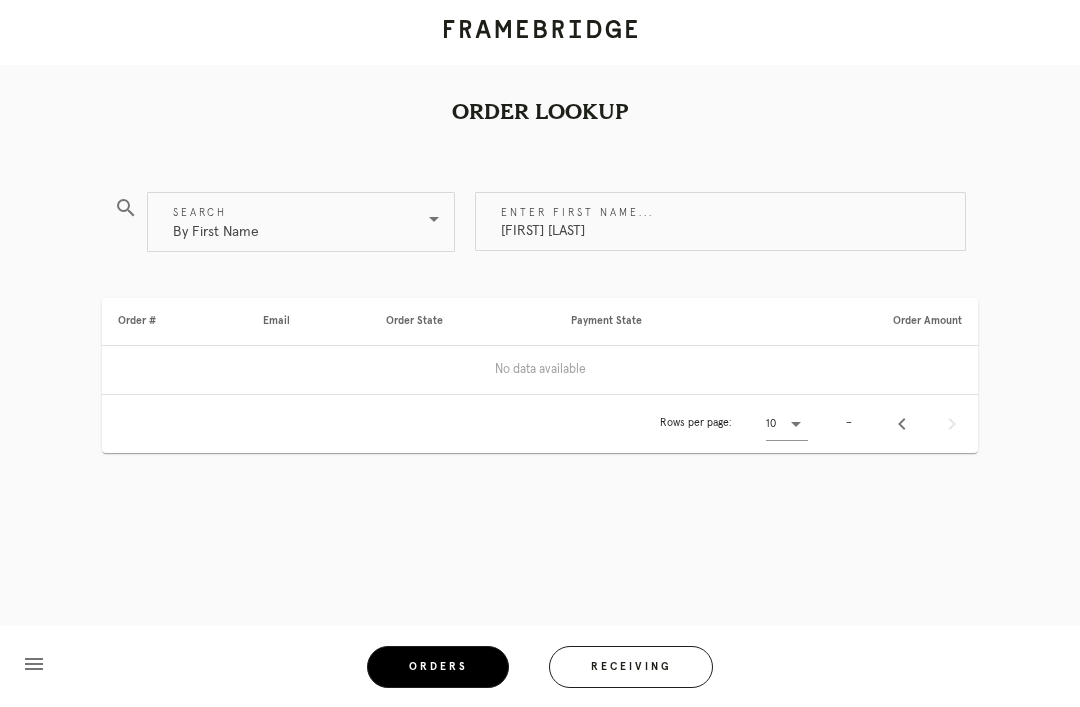 click on "[FIRST] [LAST]" at bounding box center [720, 221] 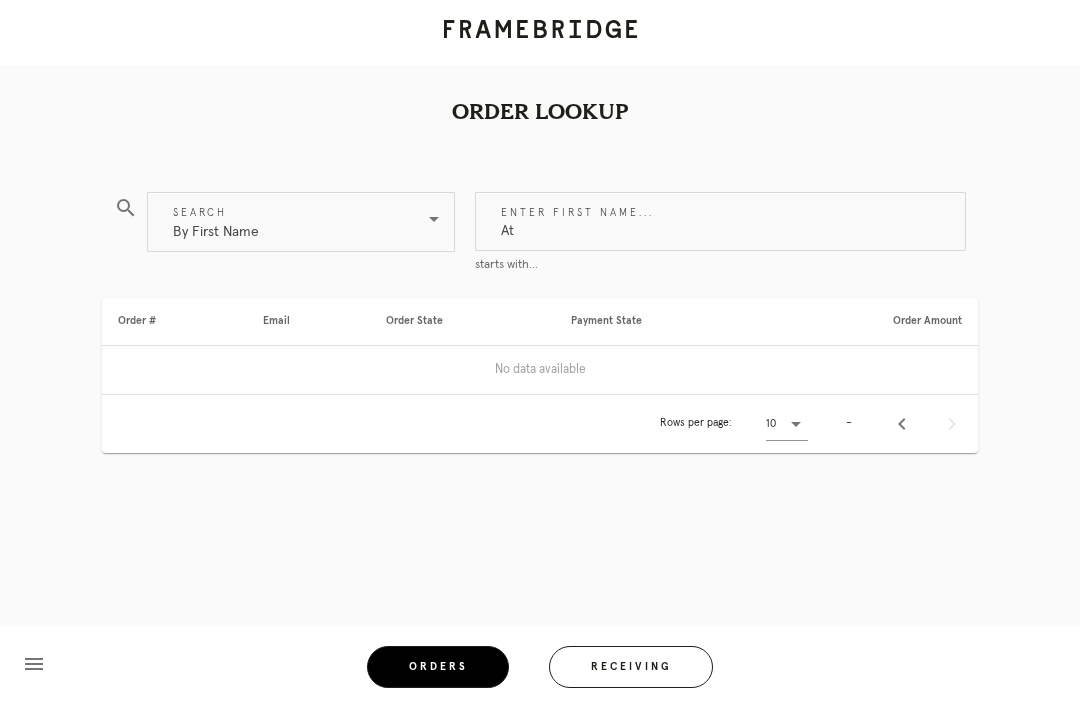 type on "A" 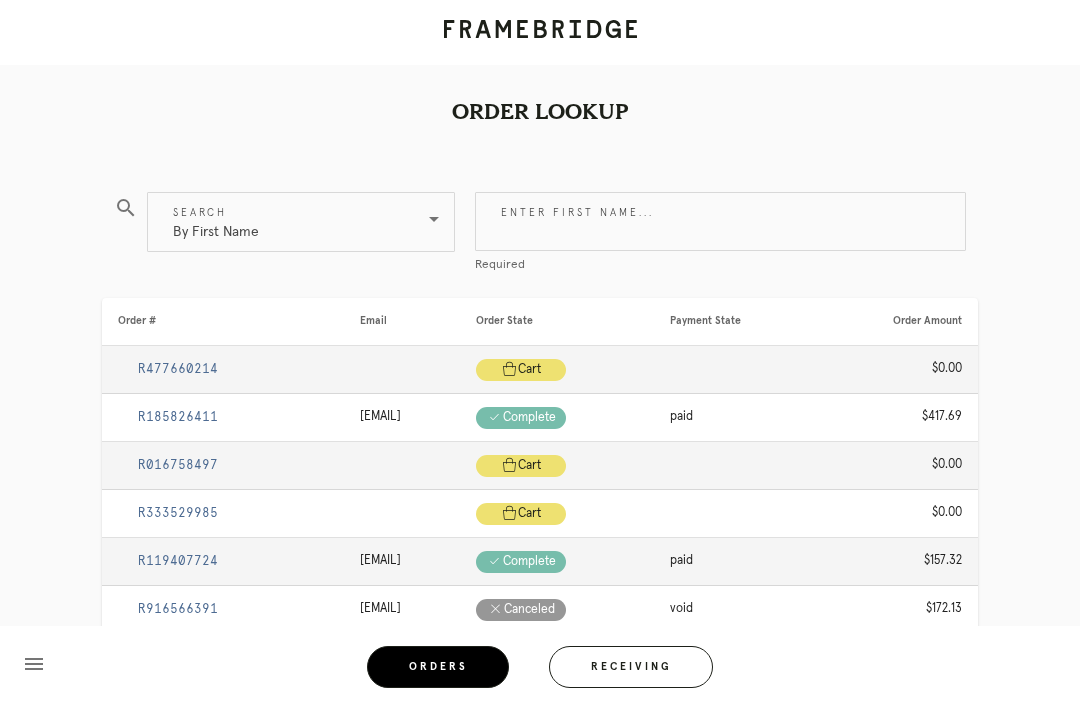 click on "Search By First Name" at bounding box center [301, 222] 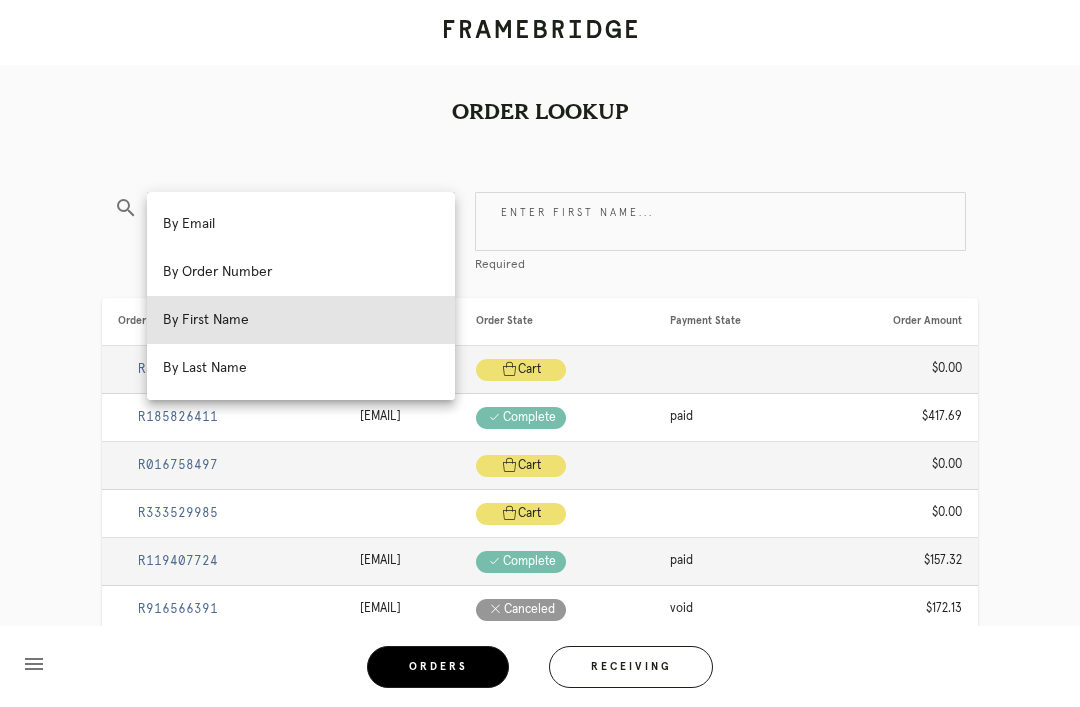 click on "By Order Number" at bounding box center [301, 272] 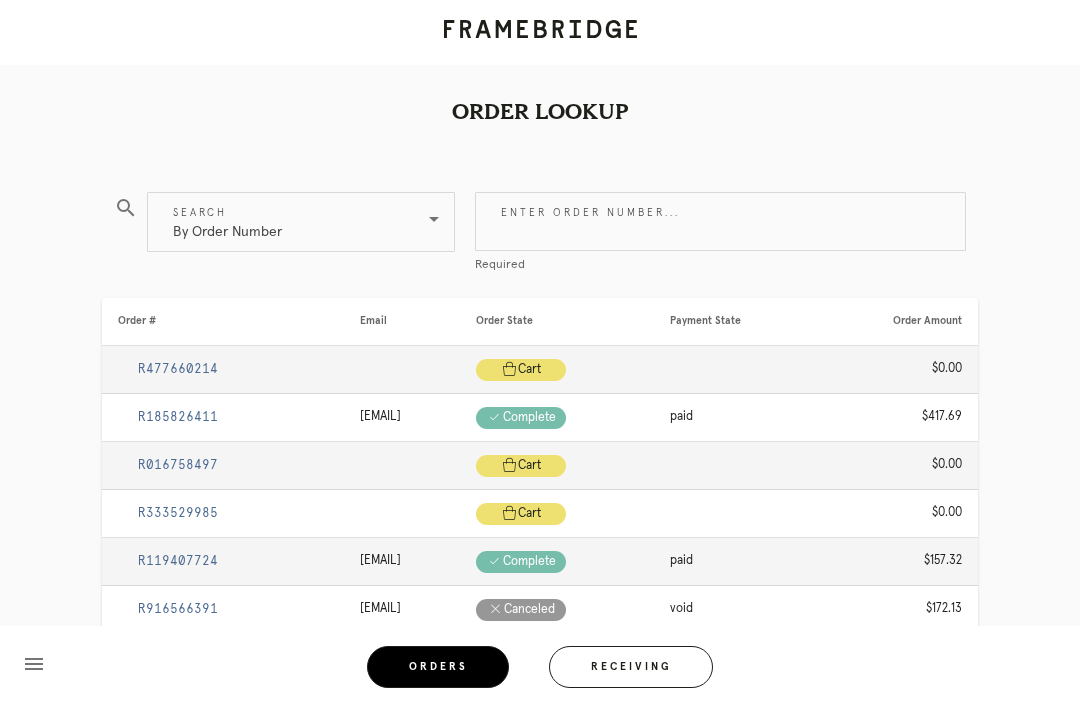 click on "Enter order number..." at bounding box center [720, 221] 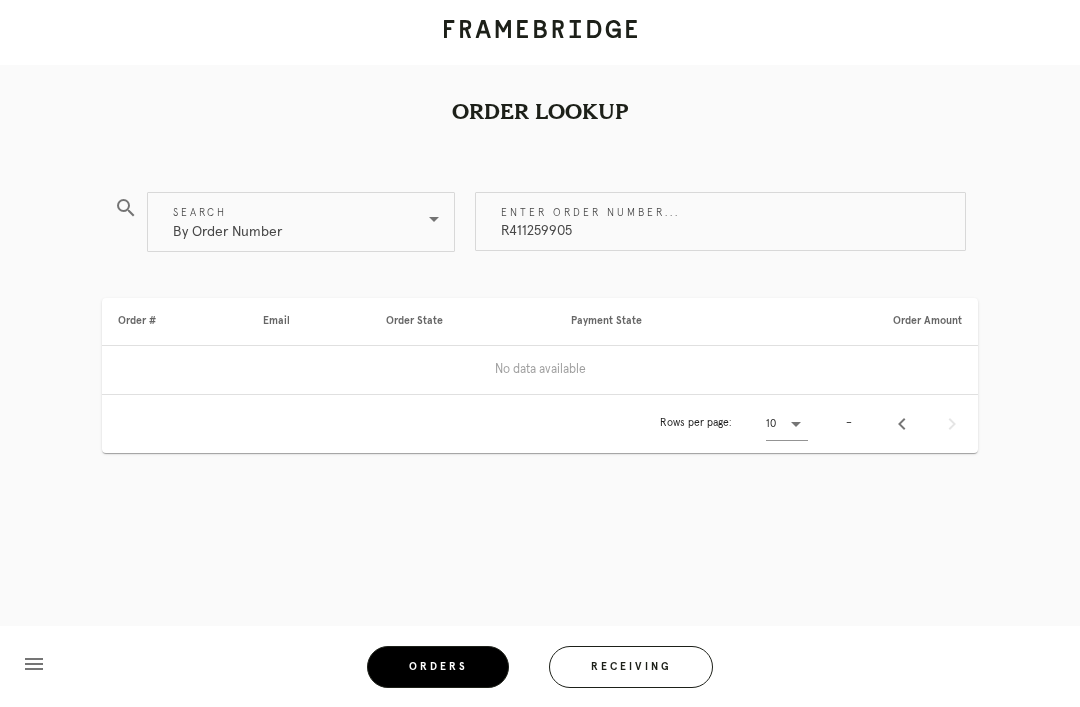 click on "R411259905" at bounding box center [720, 221] 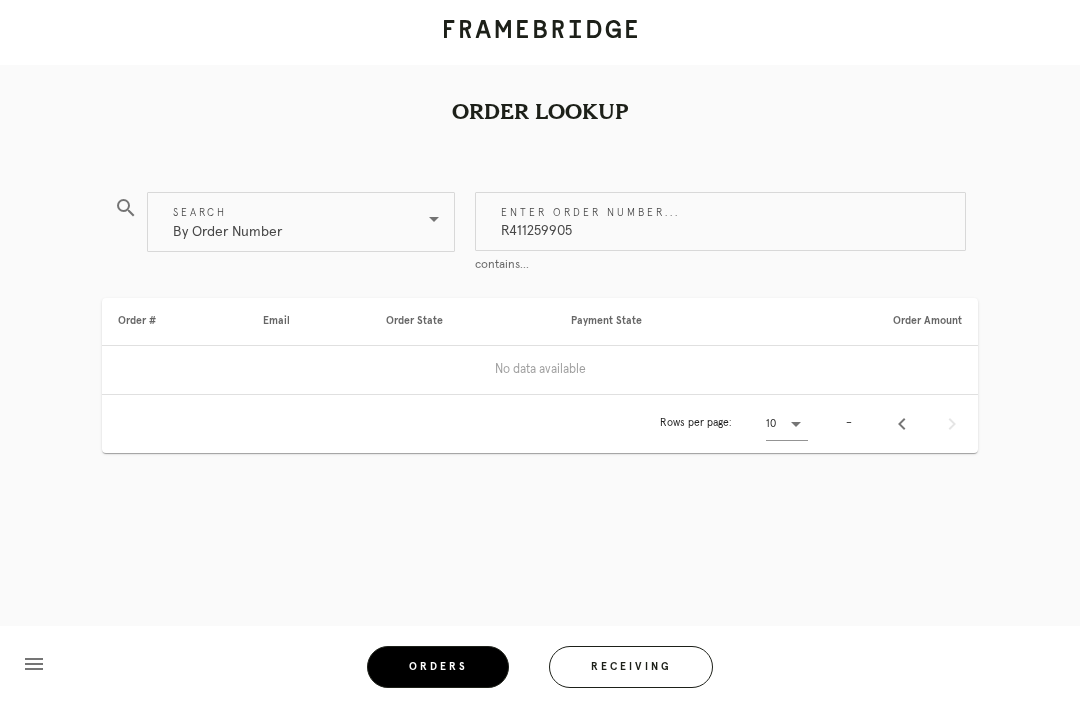 click on "R411259905" at bounding box center [720, 221] 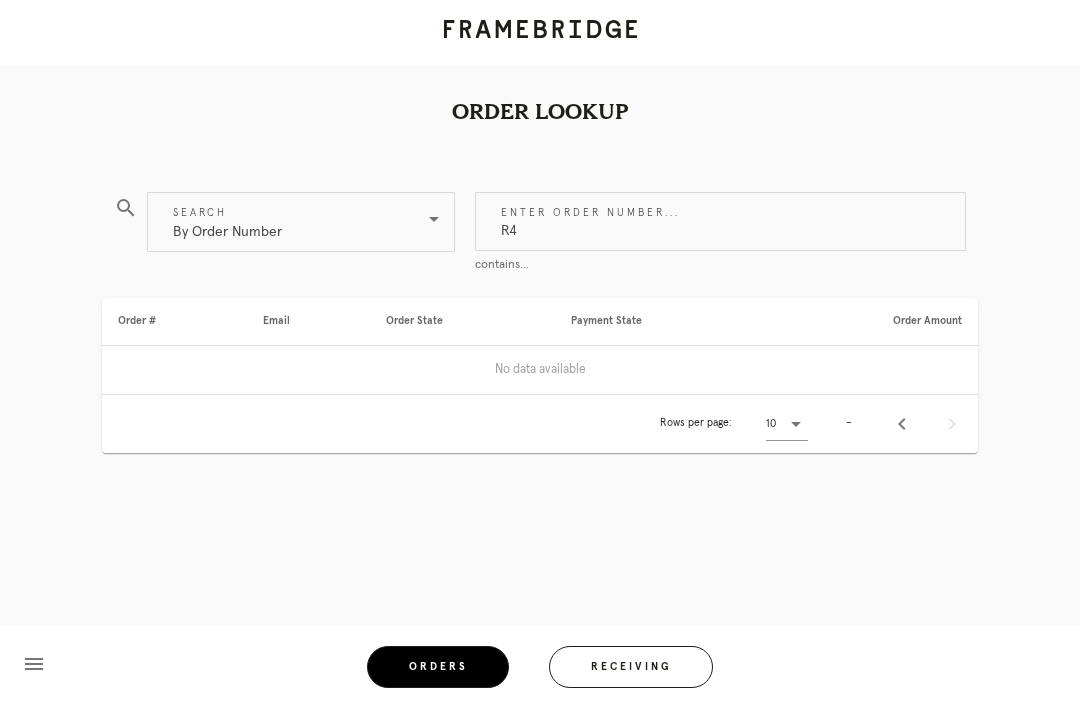type on "R" 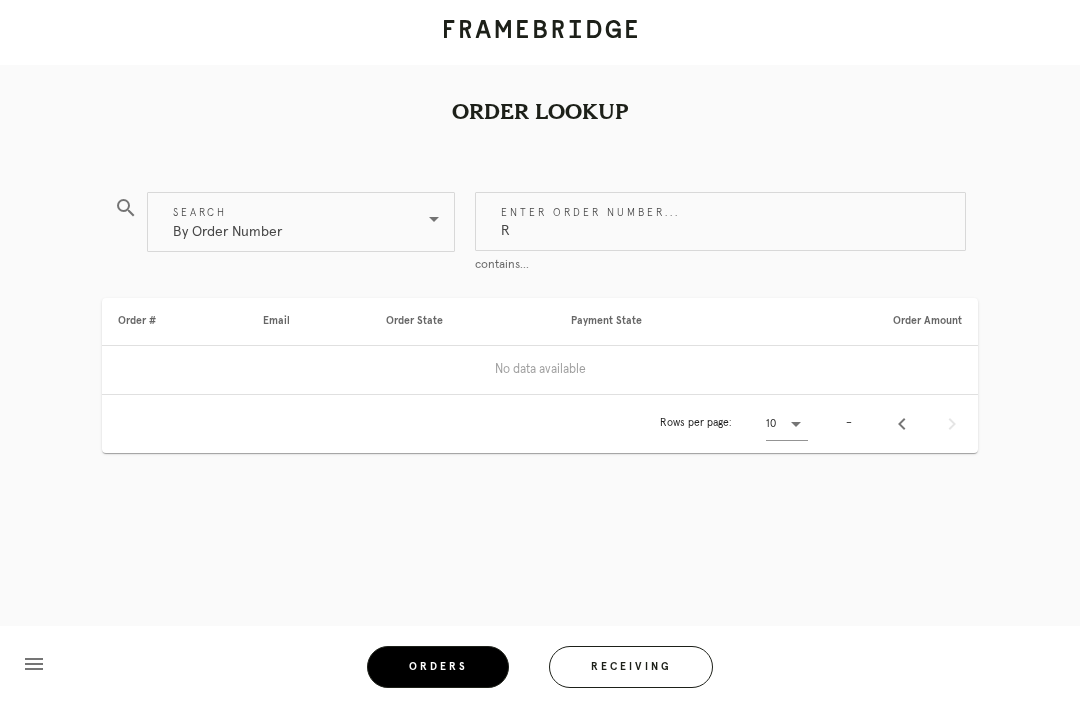type 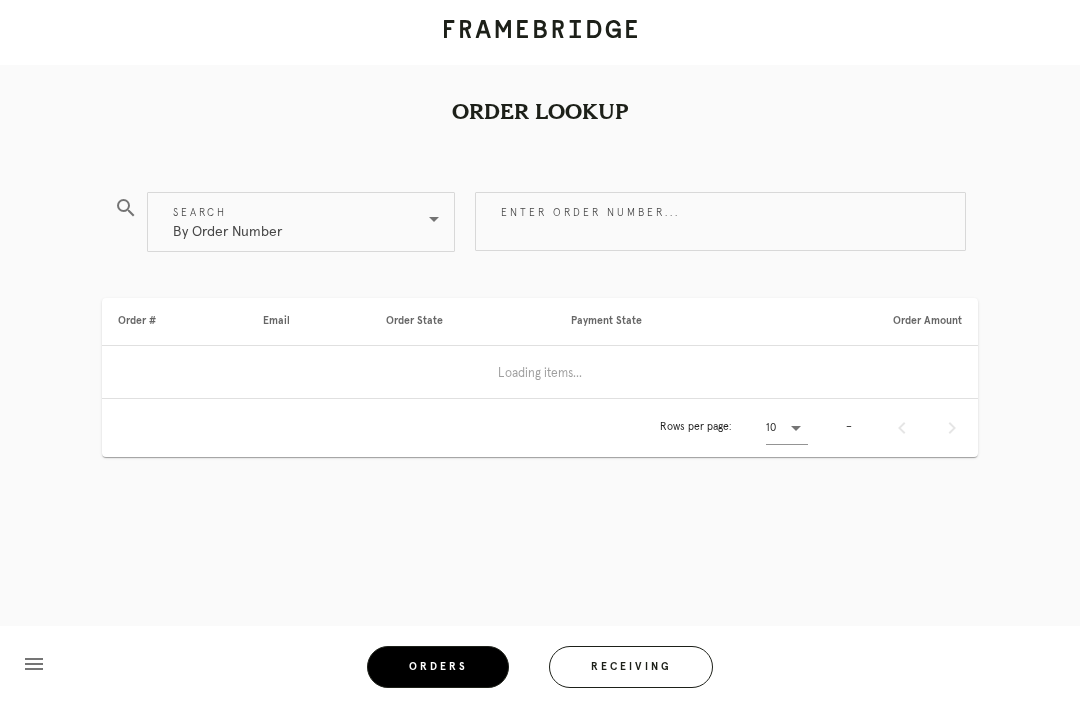 scroll, scrollTop: 0, scrollLeft: 0, axis: both 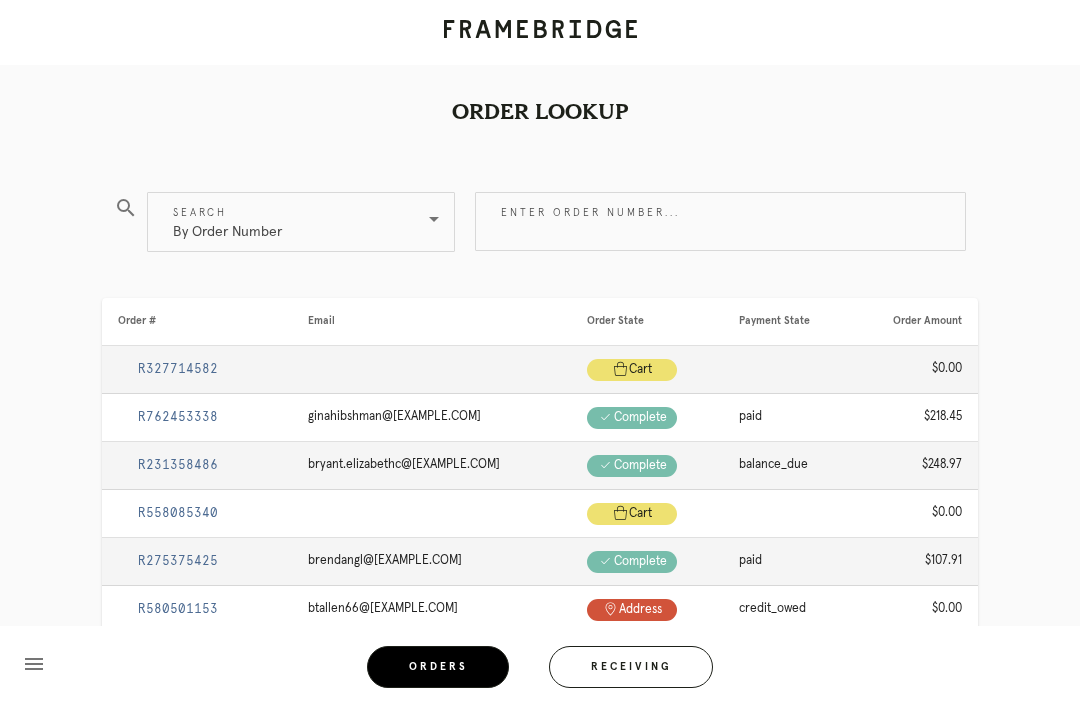 click on "Enter order number..." at bounding box center (720, 221) 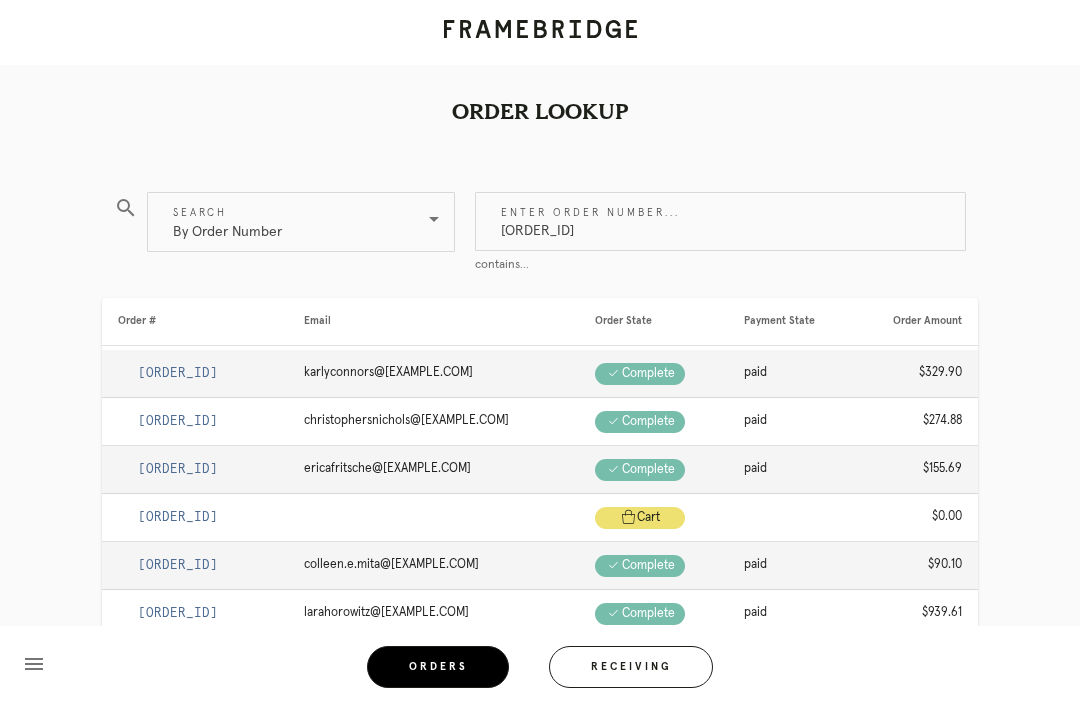 type on "[ORDER_ID]" 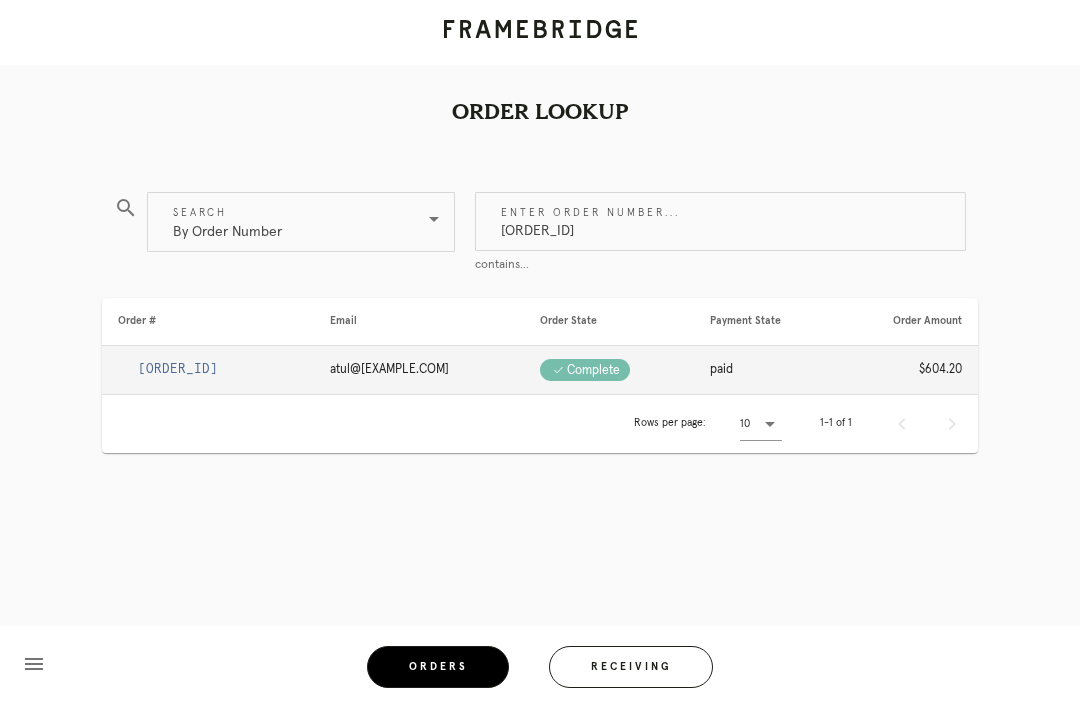 click on "[ORDER_ID]" at bounding box center (178, 369) 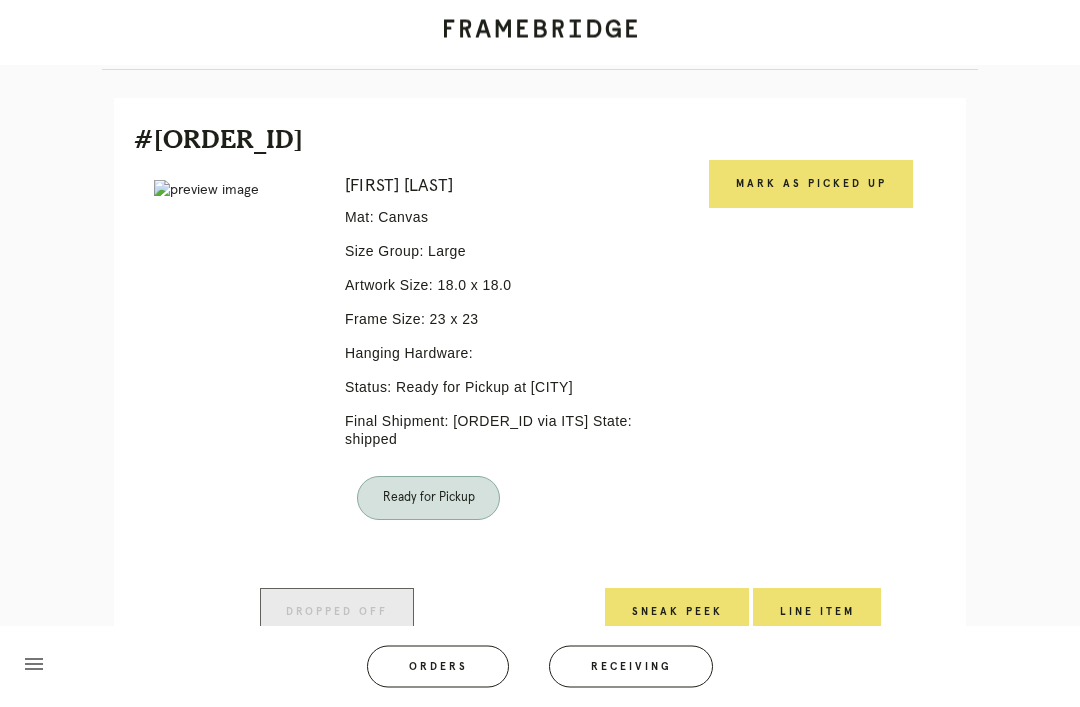 click on "Mark as Picked Up" at bounding box center [811, 185] 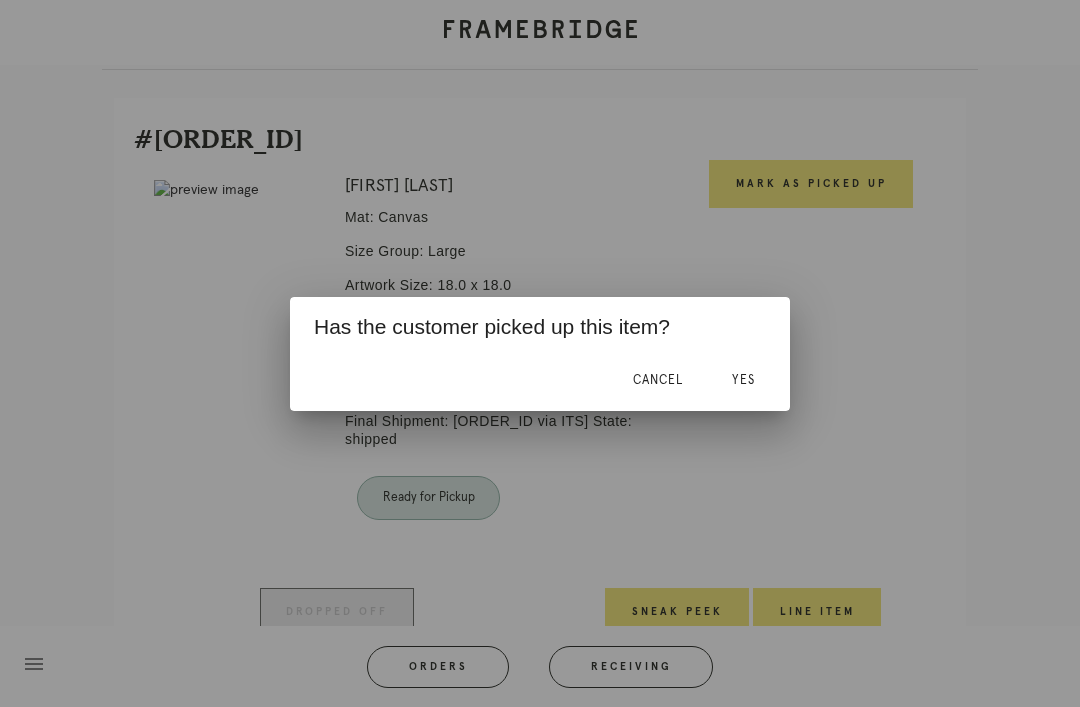 click on "Yes" at bounding box center [743, 381] 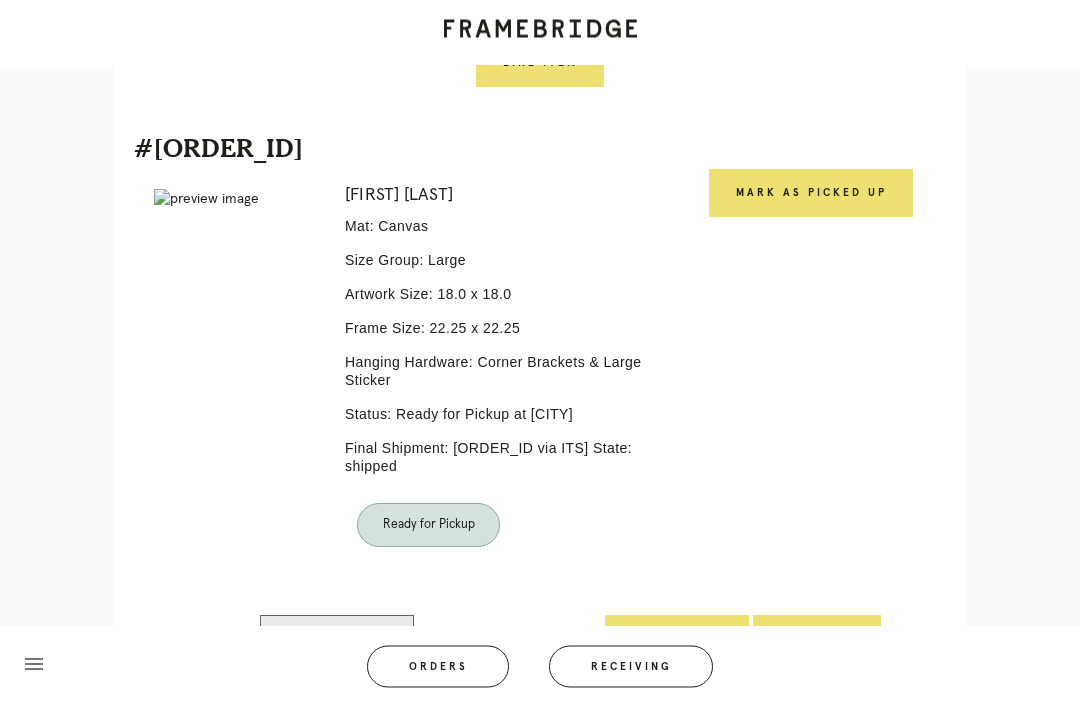 click on "Mark as Picked Up" at bounding box center [811, 194] 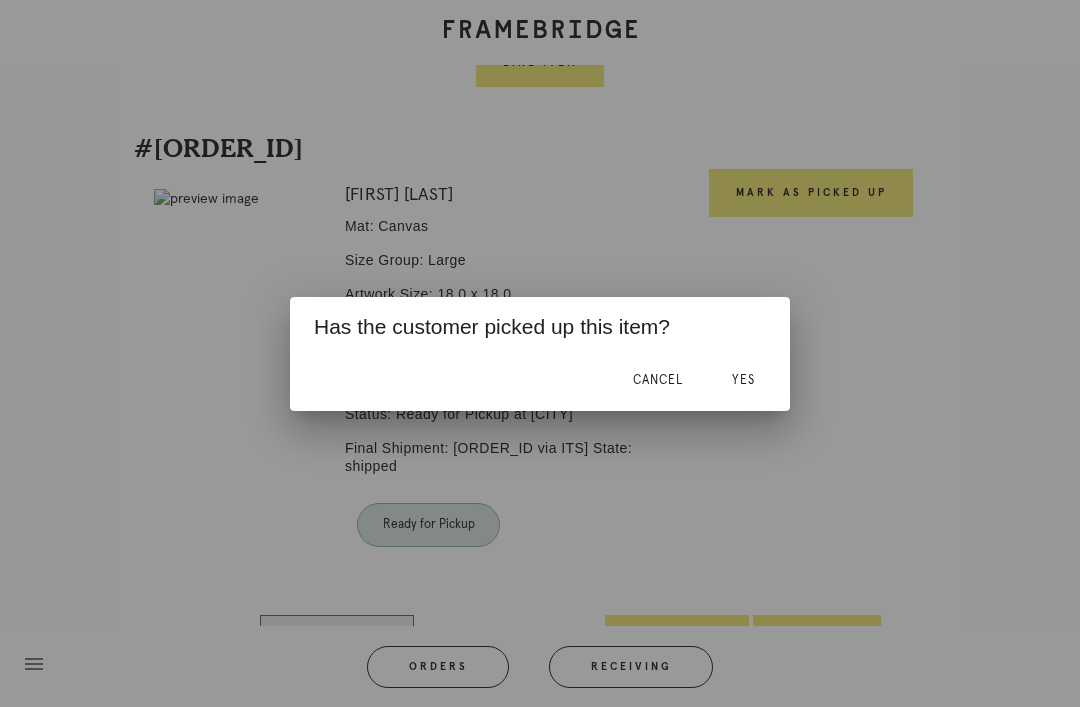 click on "Yes" at bounding box center [743, 380] 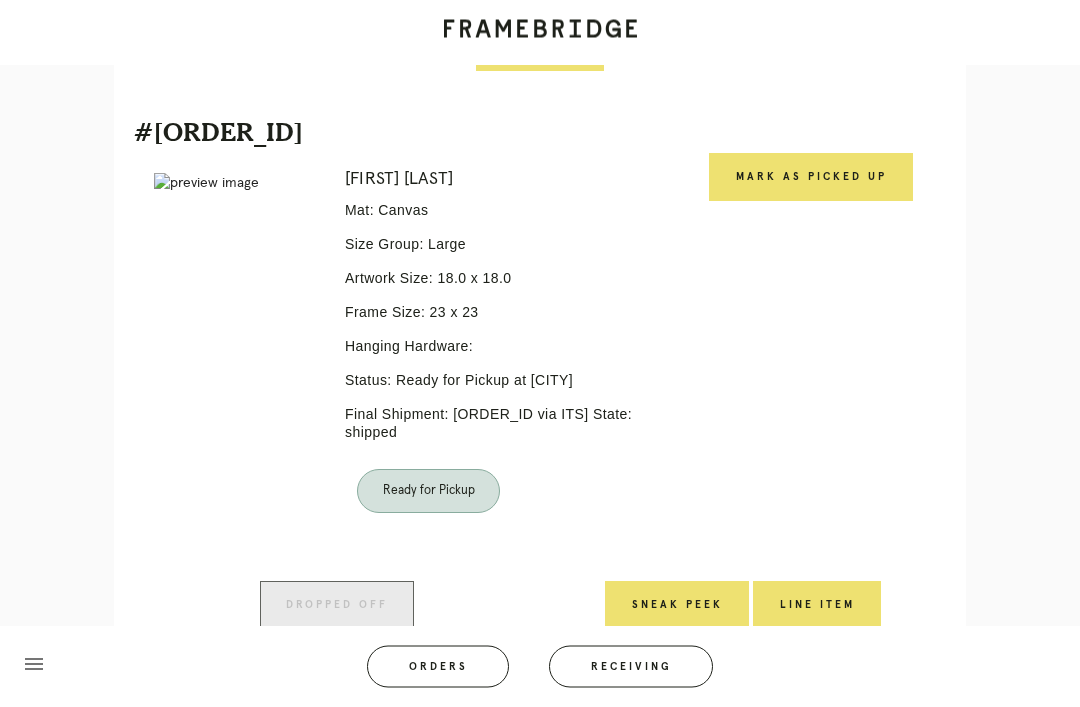 scroll, scrollTop: 1607, scrollLeft: 0, axis: vertical 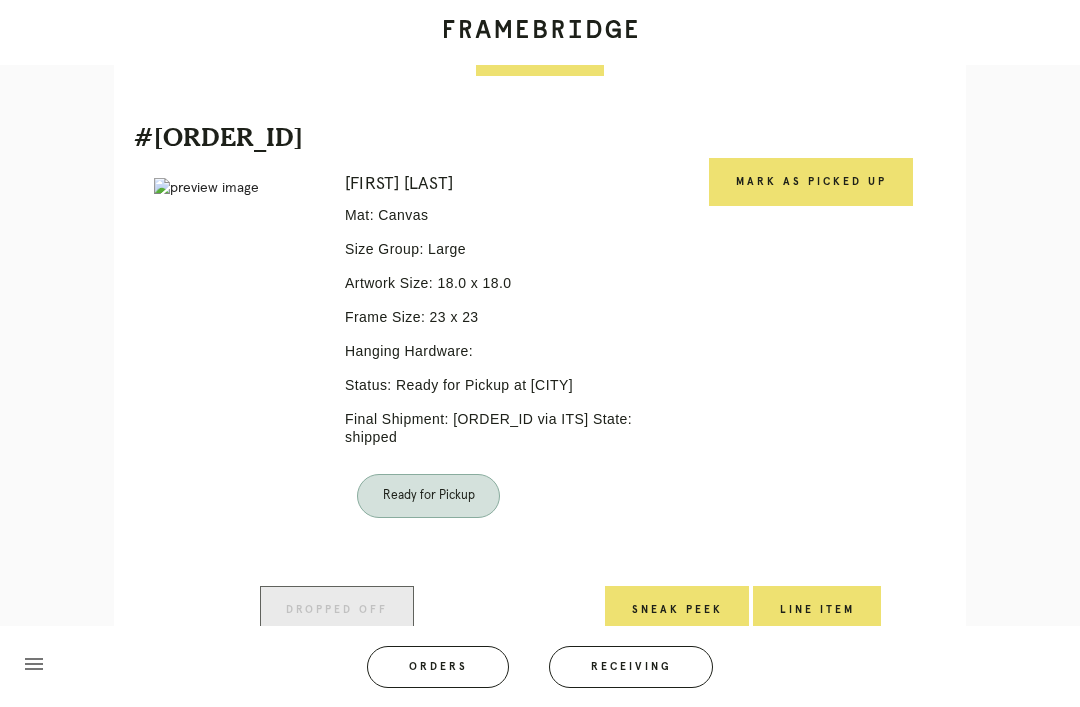 click on "Mark as Picked Up" at bounding box center (811, 182) 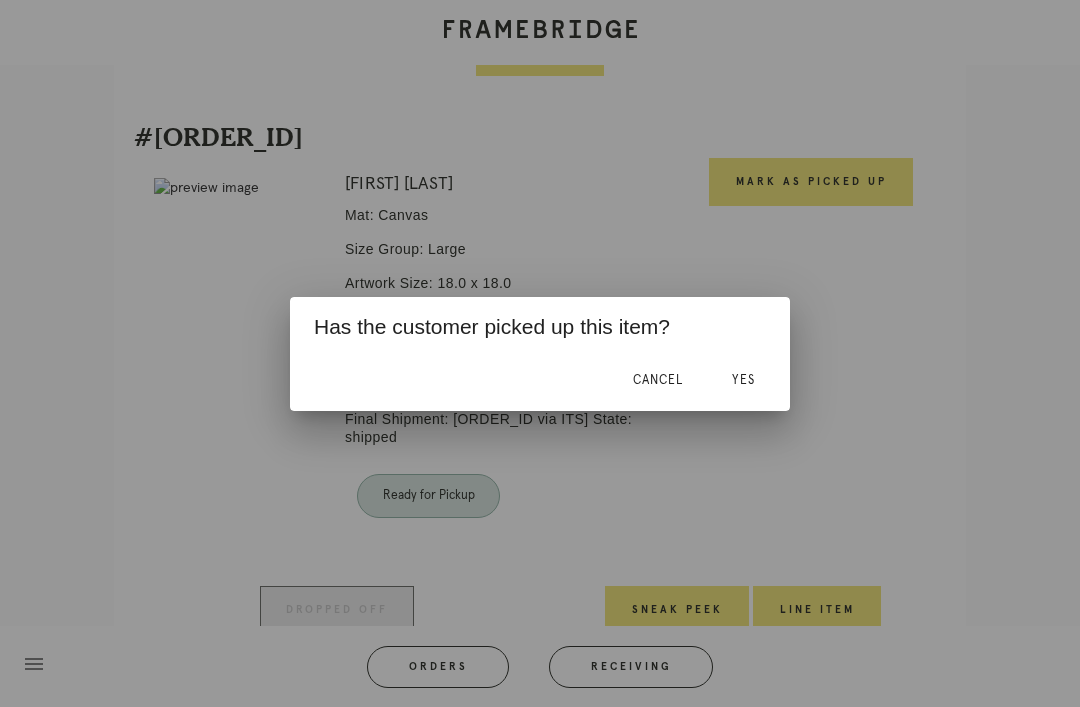 click on "Yes" at bounding box center (743, 381) 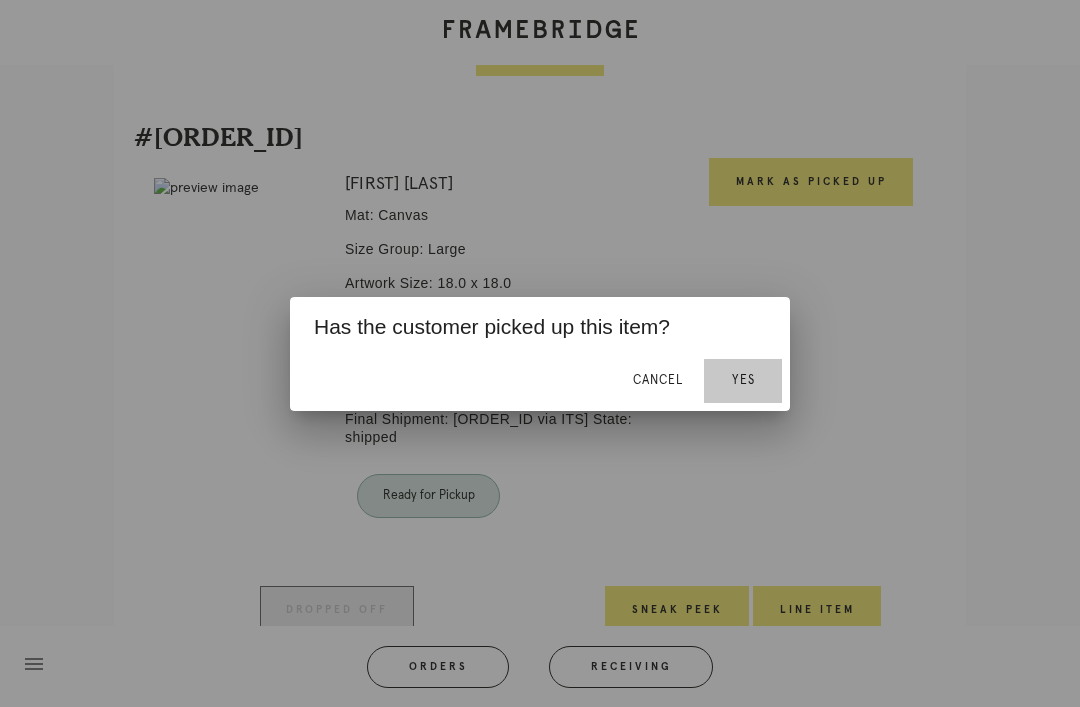 scroll, scrollTop: 1605, scrollLeft: 0, axis: vertical 